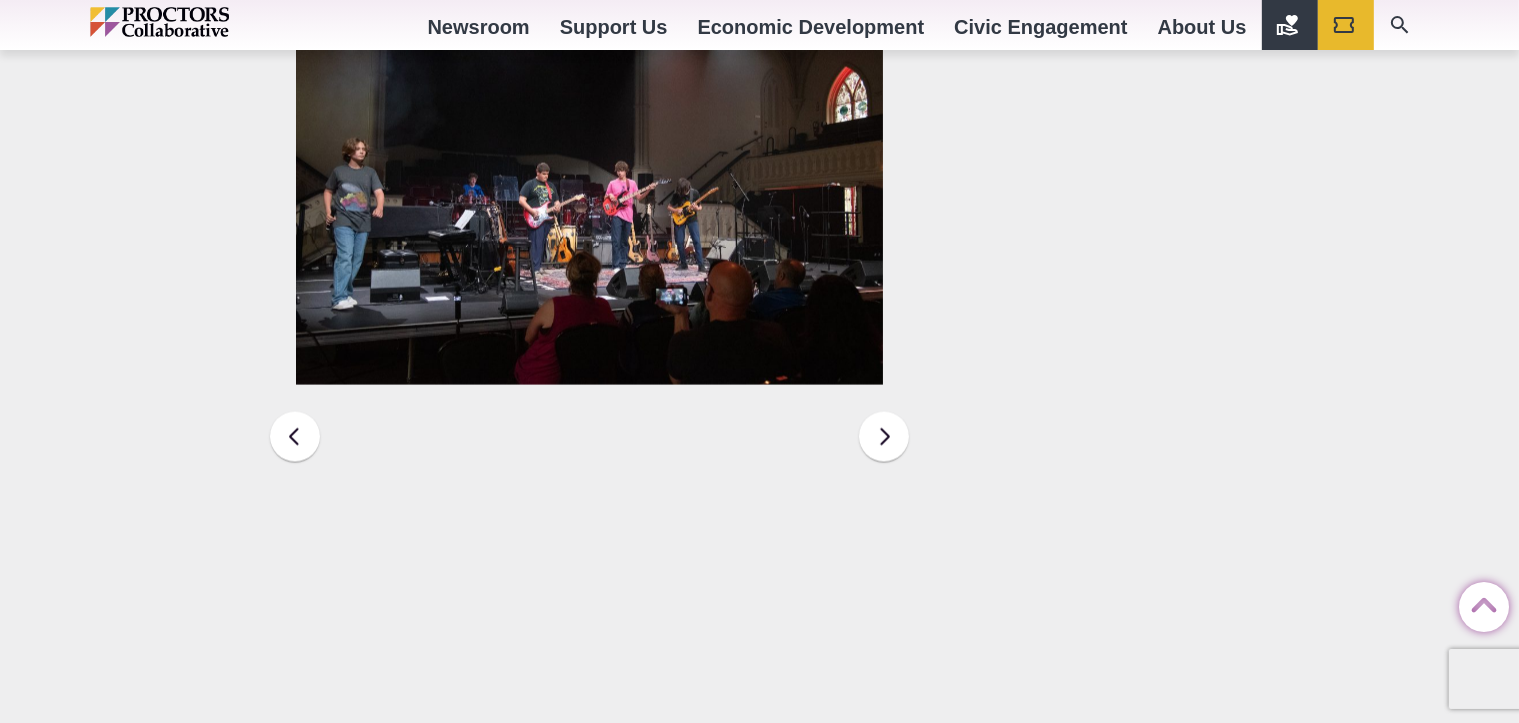 scroll, scrollTop: 3037, scrollLeft: 0, axis: vertical 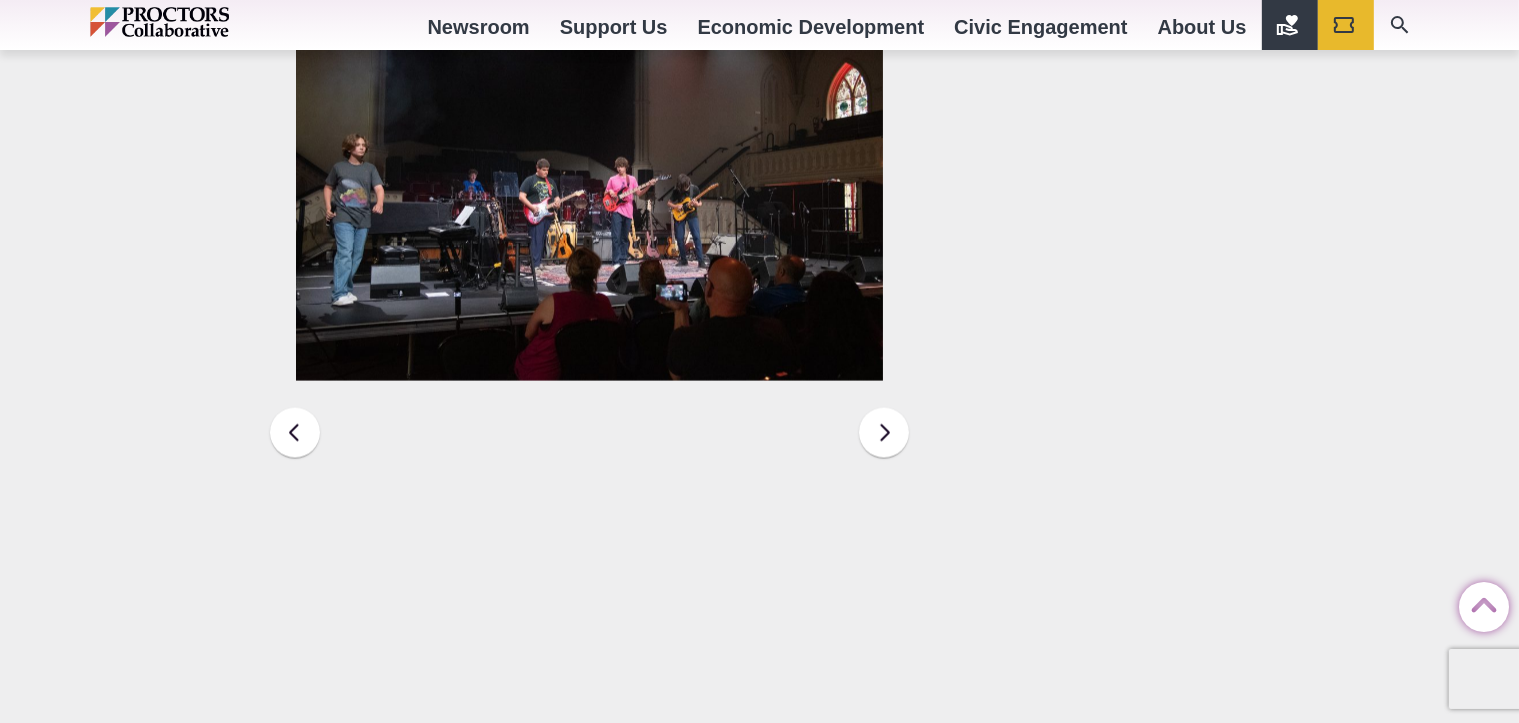 click at bounding box center (590, 184) 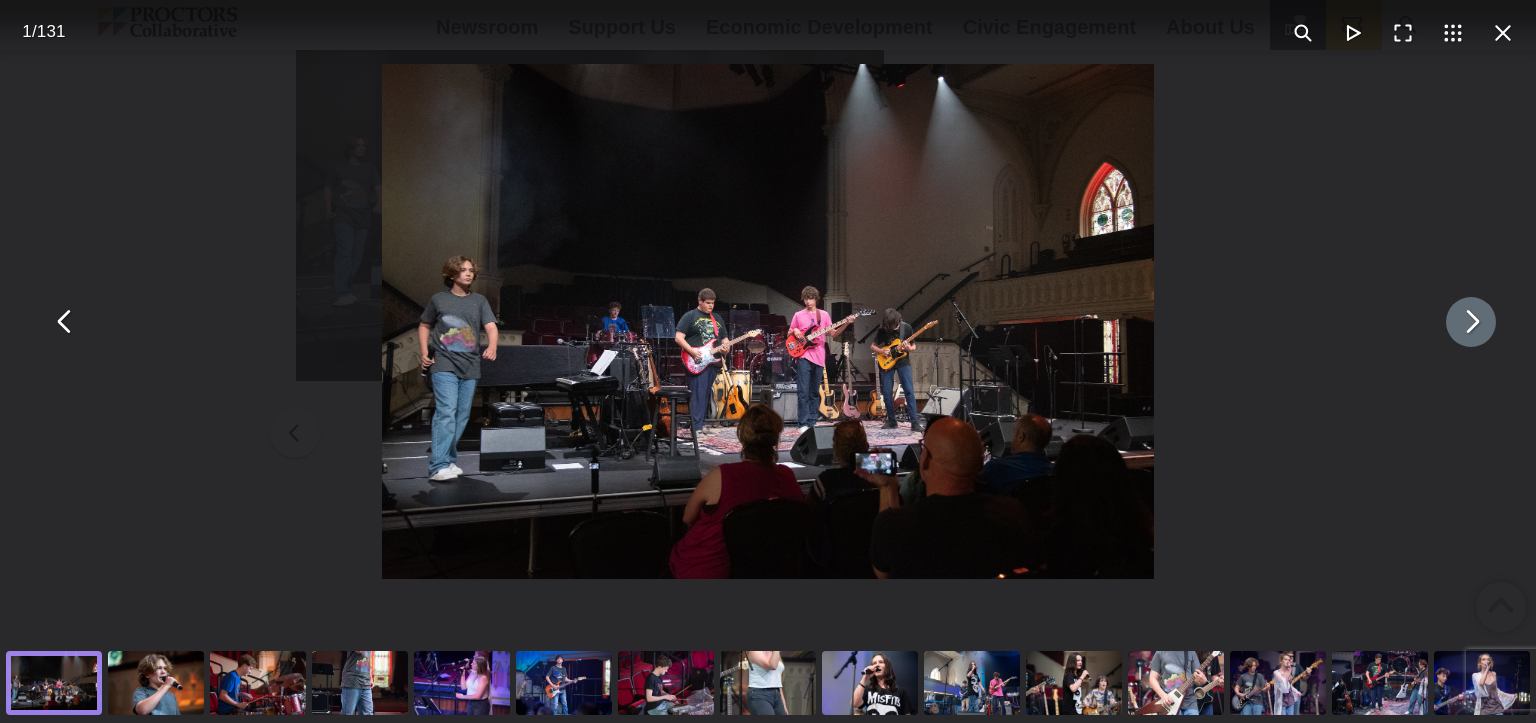 click at bounding box center [1471, 322] 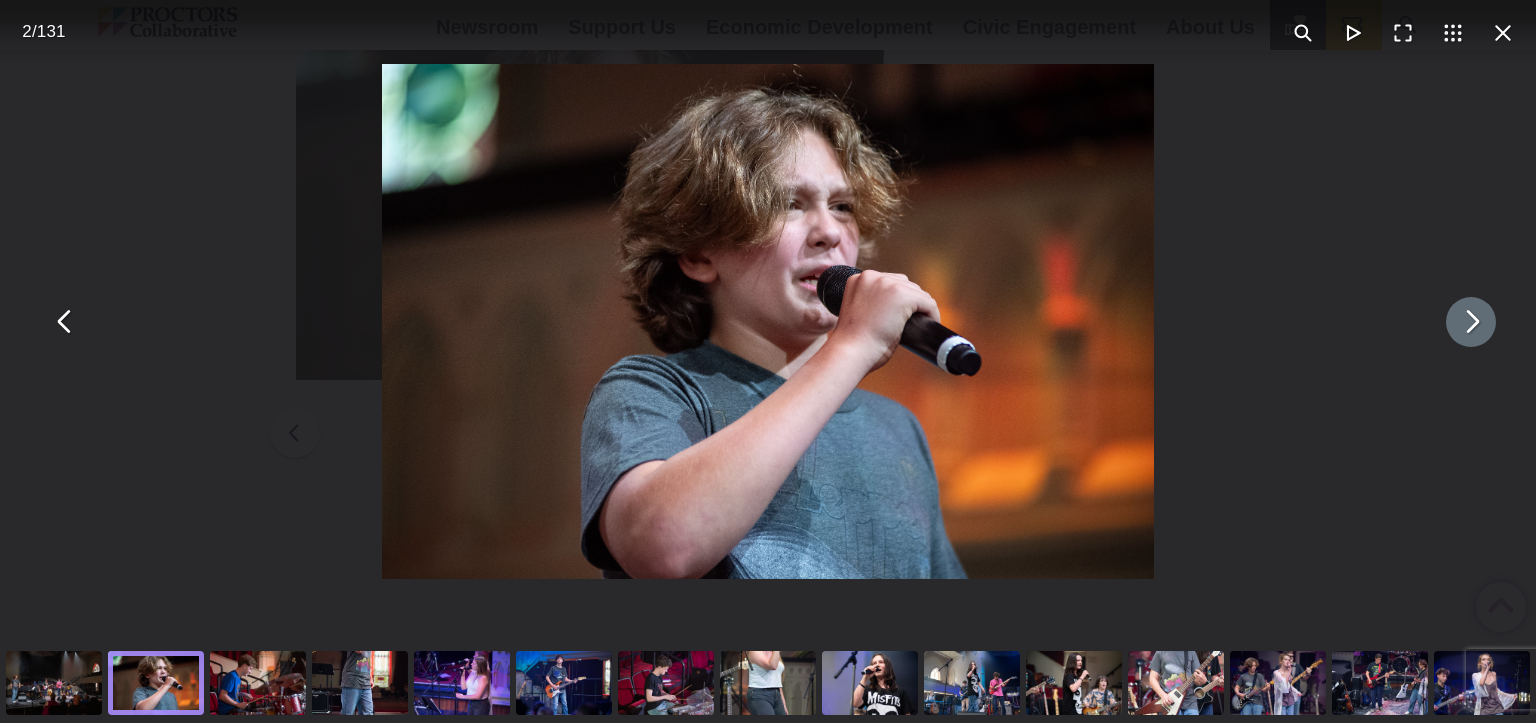 click at bounding box center (1471, 322) 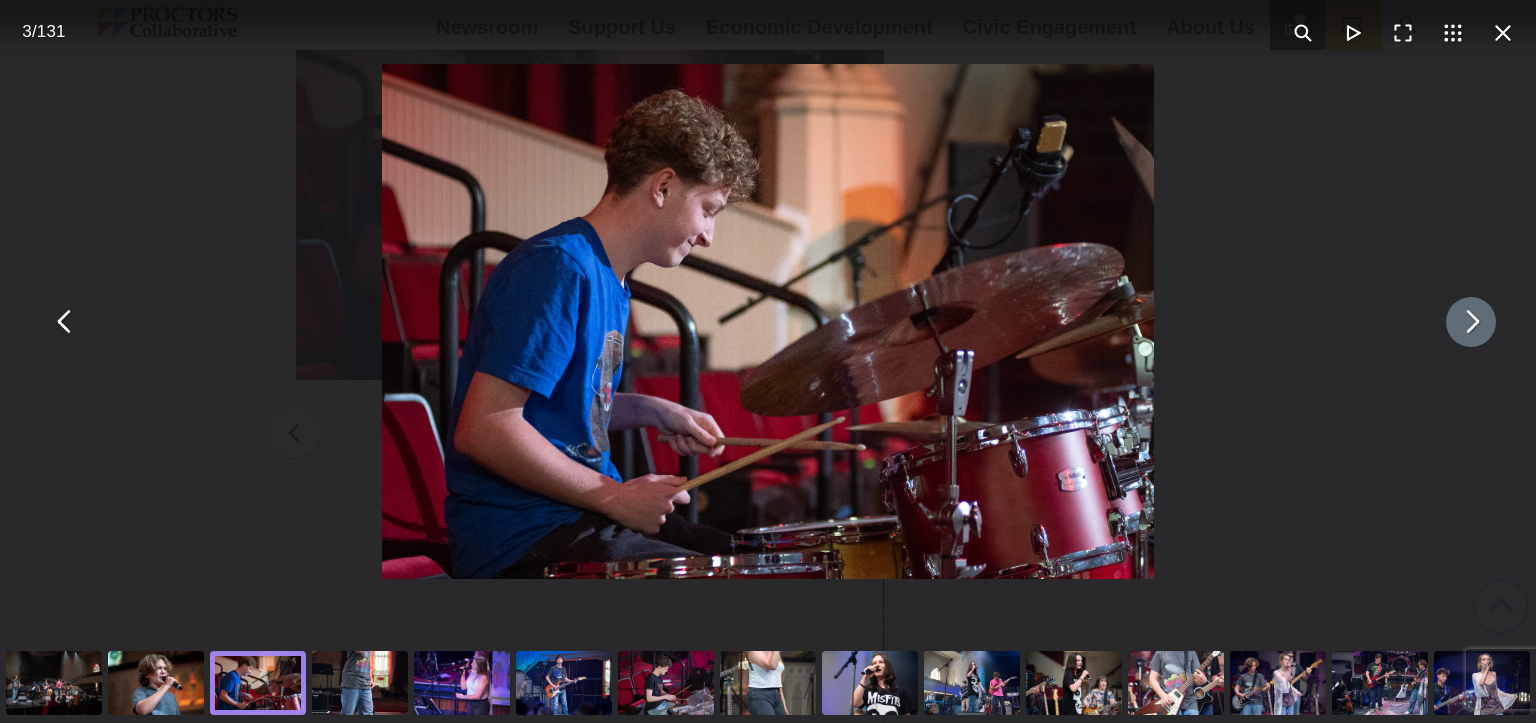click at bounding box center [1471, 322] 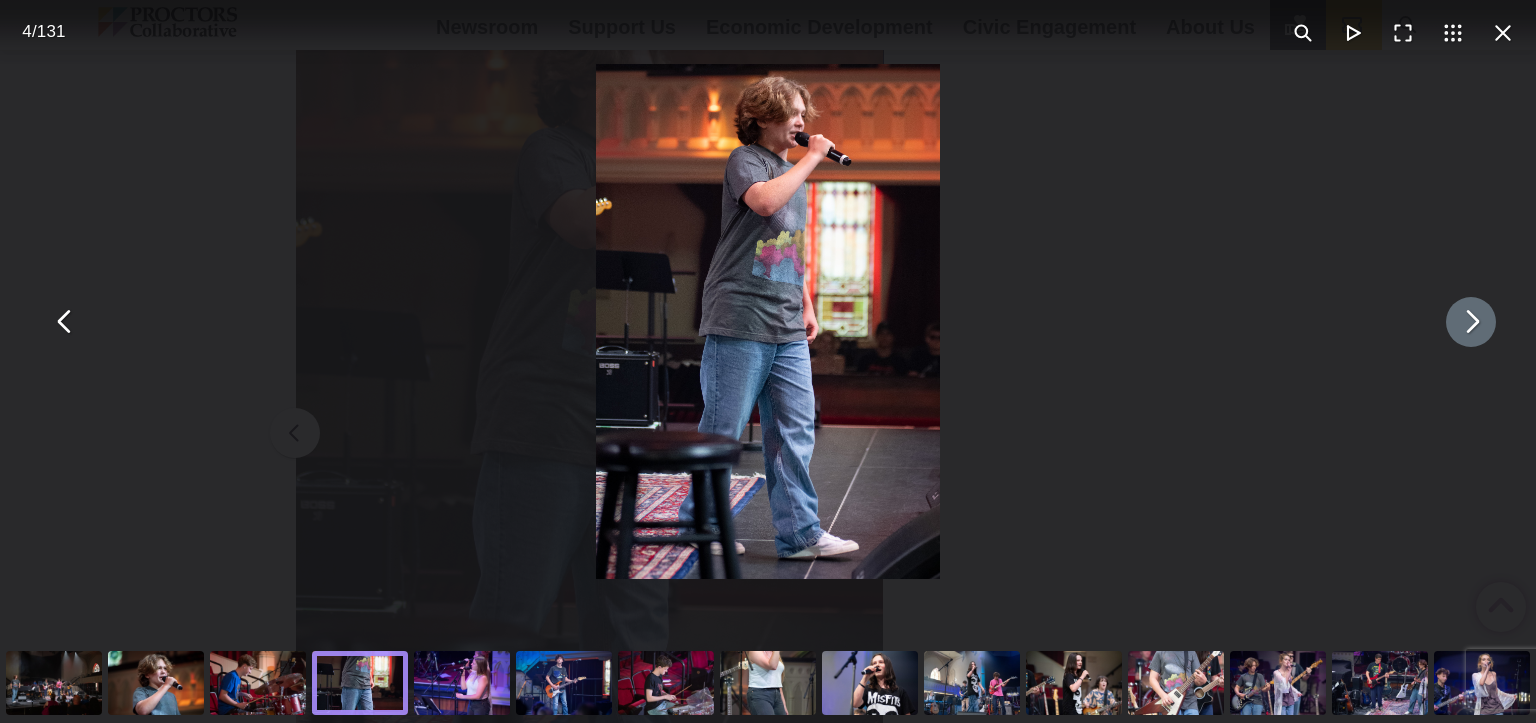 click at bounding box center (1471, 322) 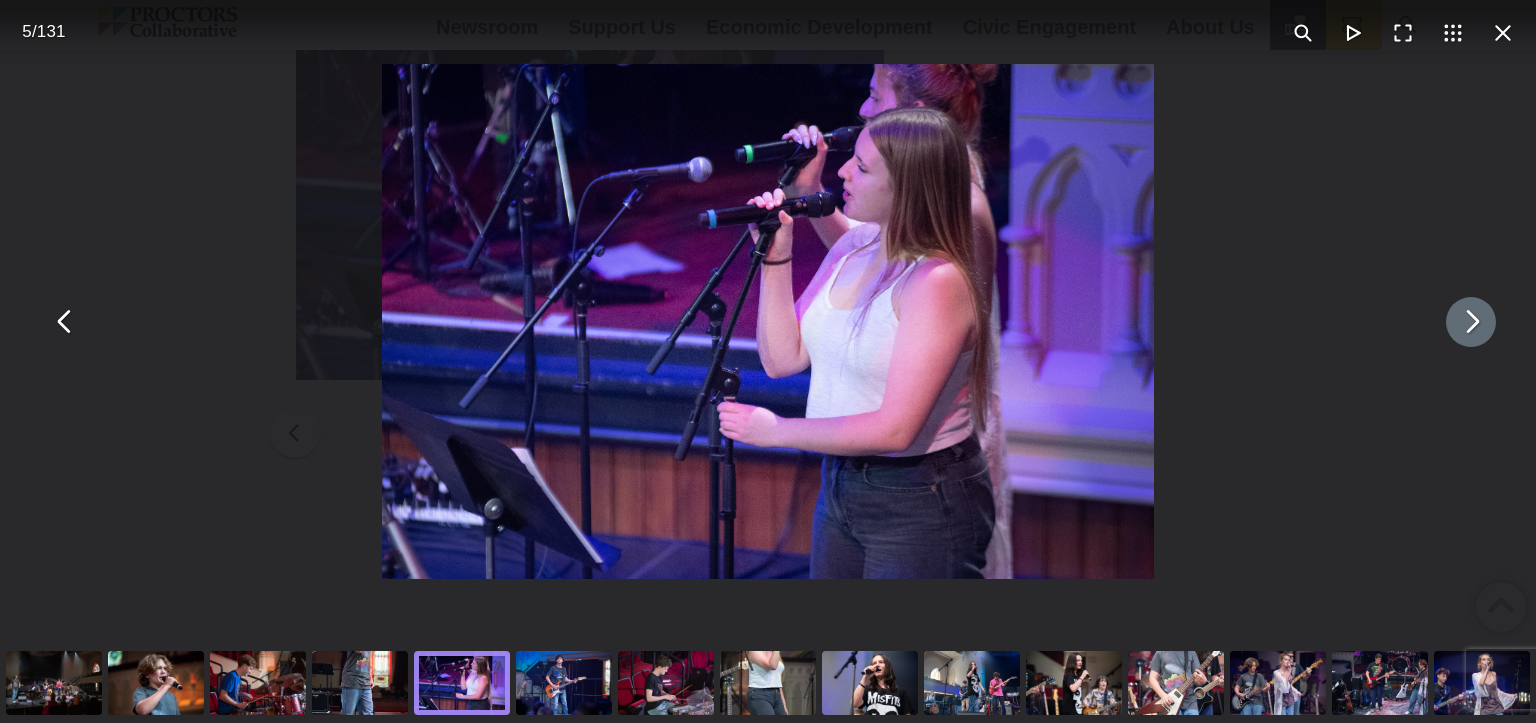 click at bounding box center [1471, 322] 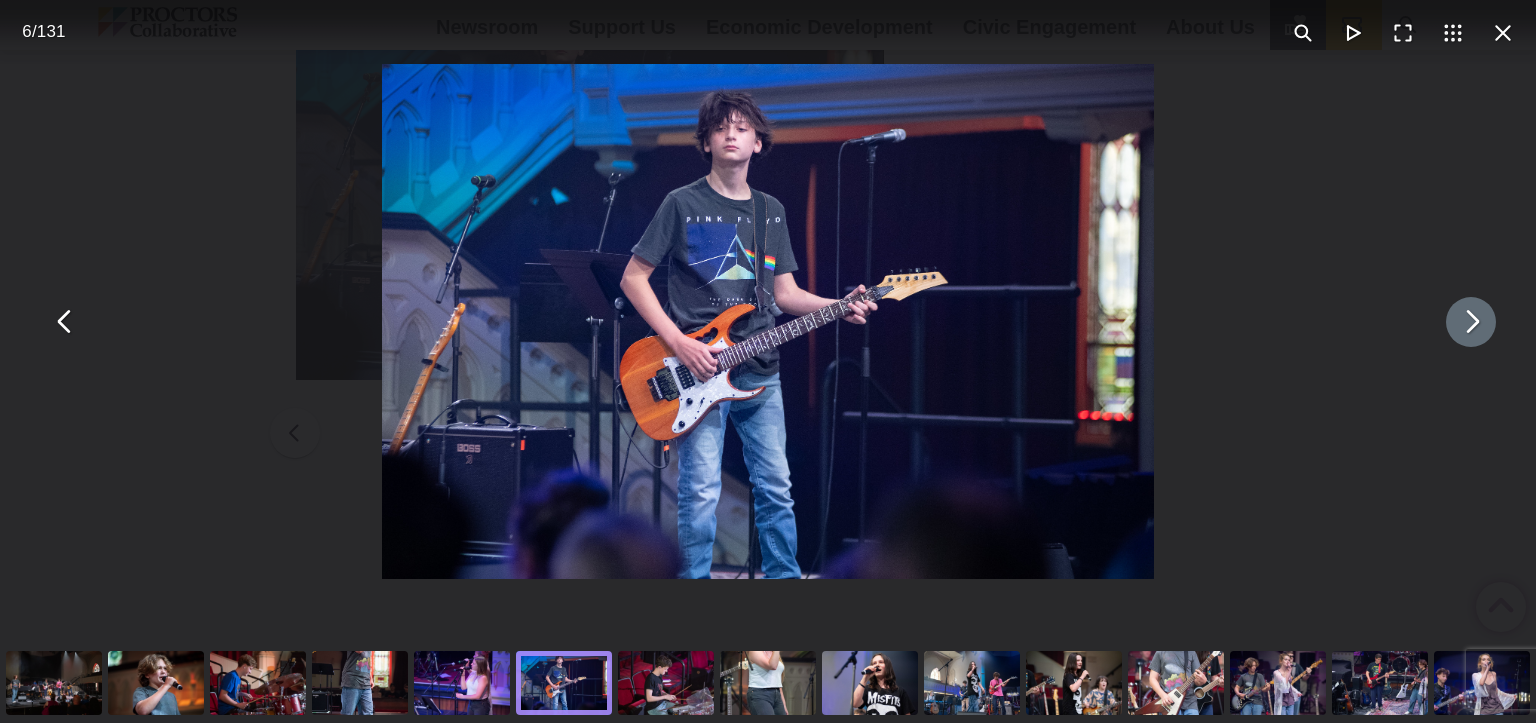 click at bounding box center (1471, 322) 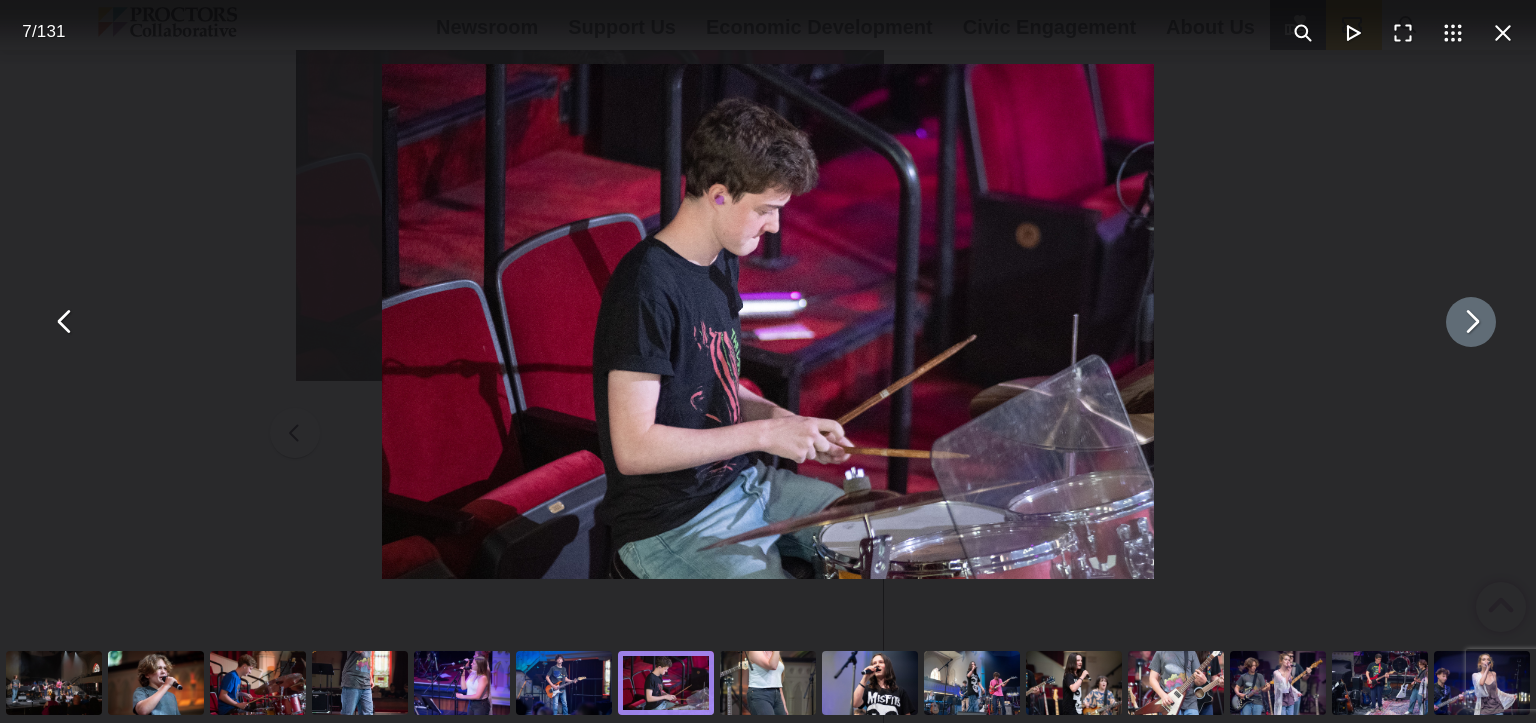 click at bounding box center [1471, 322] 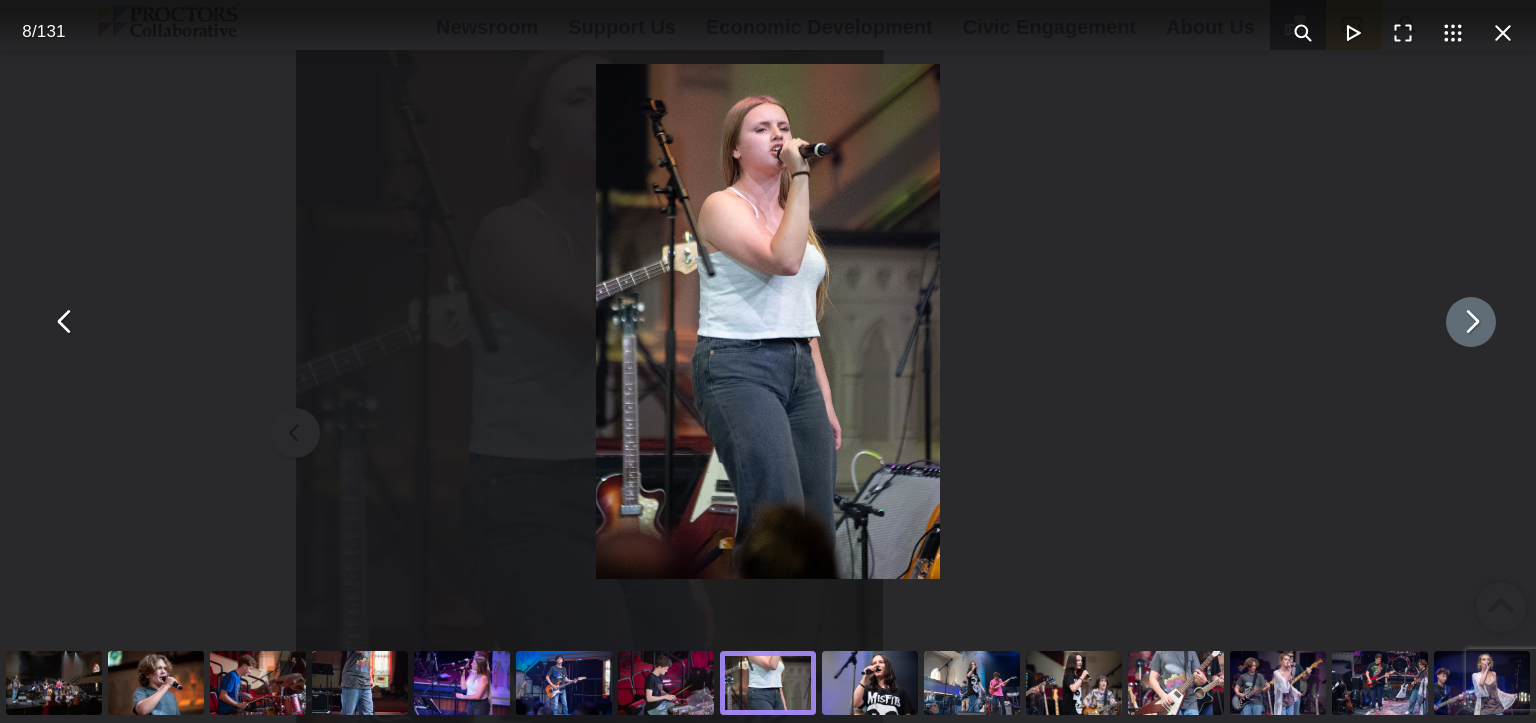 click at bounding box center [1471, 322] 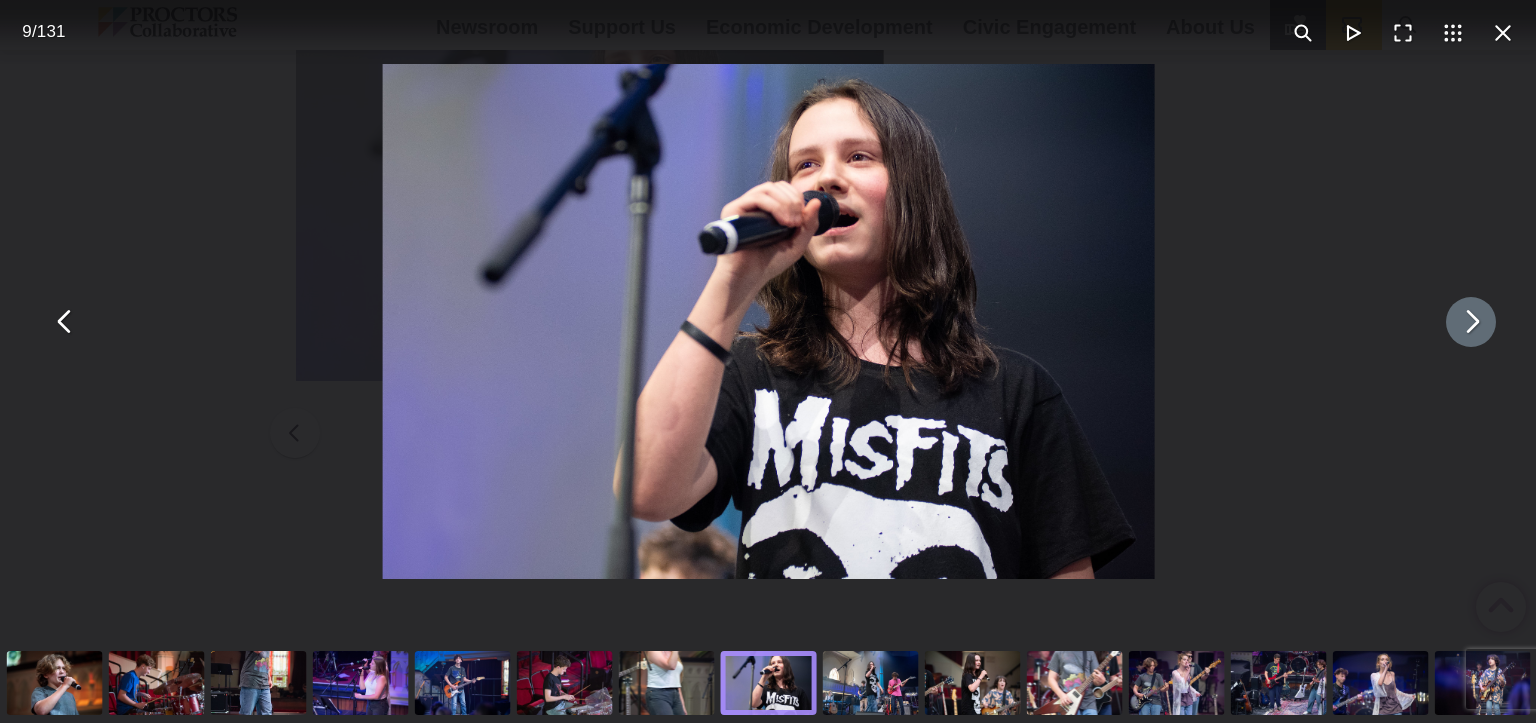 click at bounding box center (1471, 322) 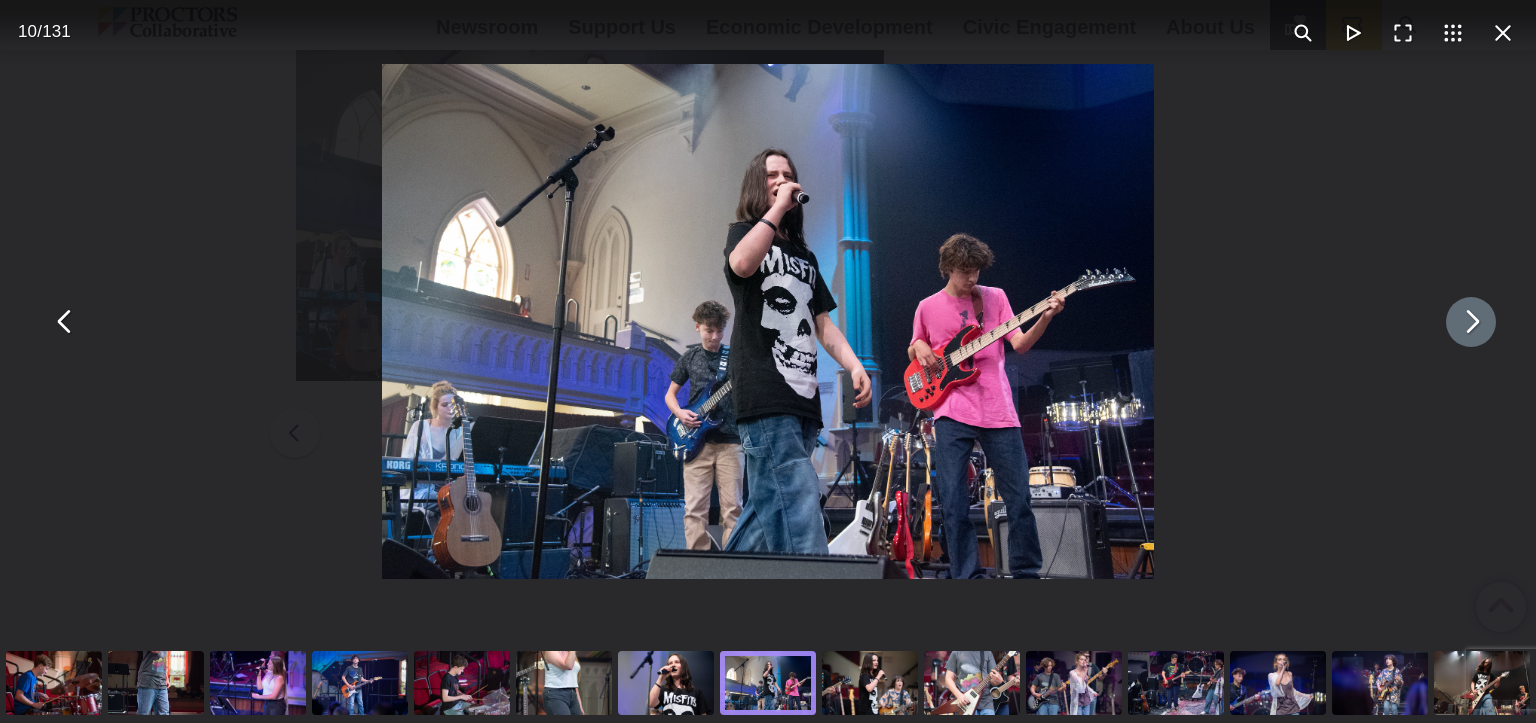 click at bounding box center (1471, 322) 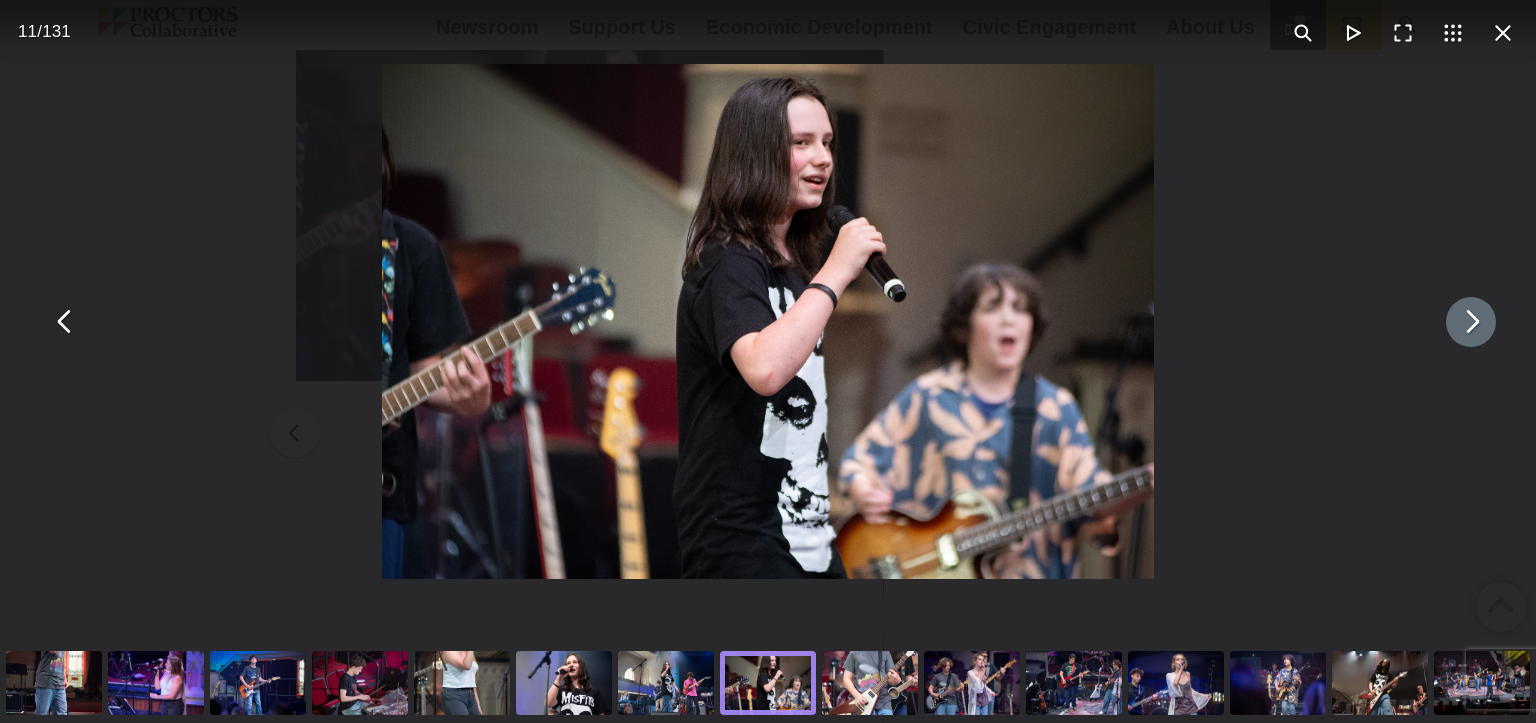 click at bounding box center (1471, 322) 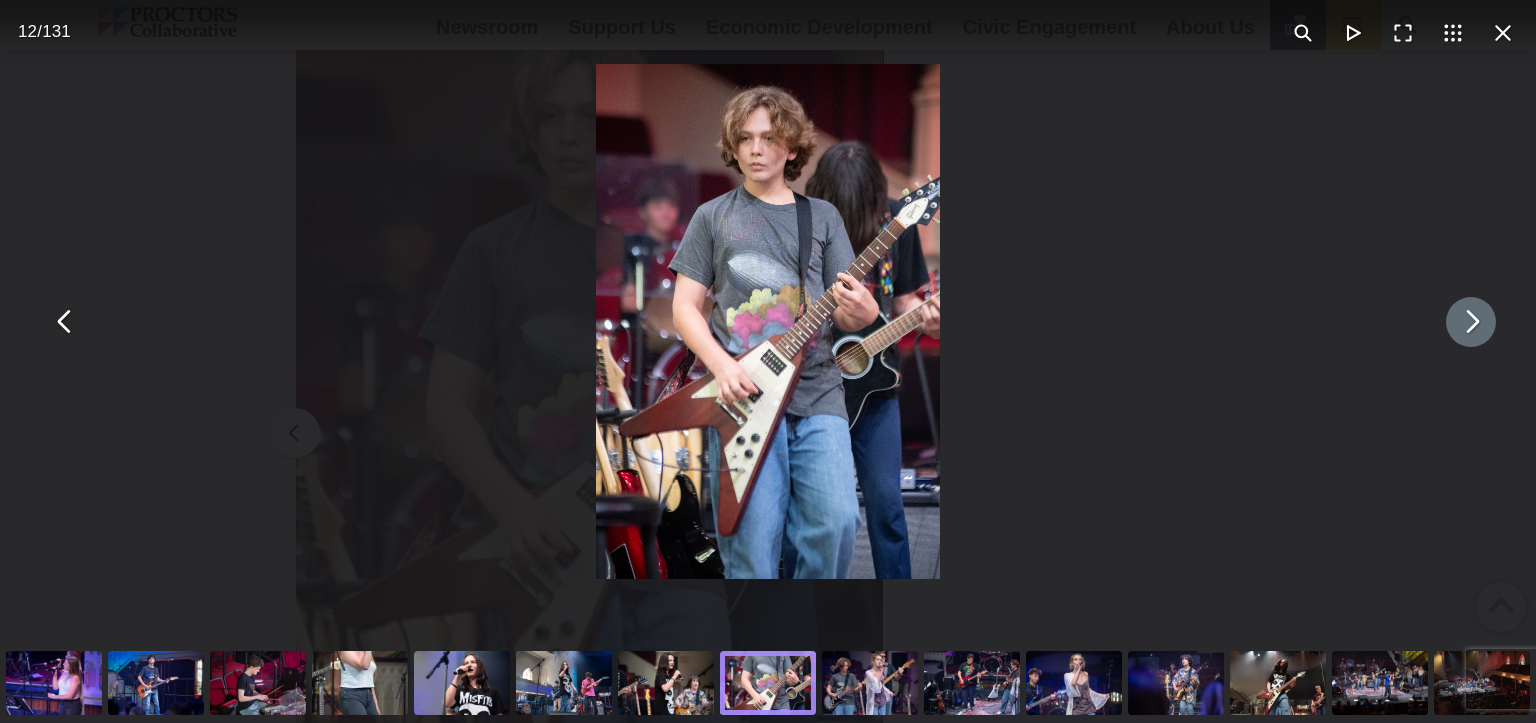 click at bounding box center (1471, 322) 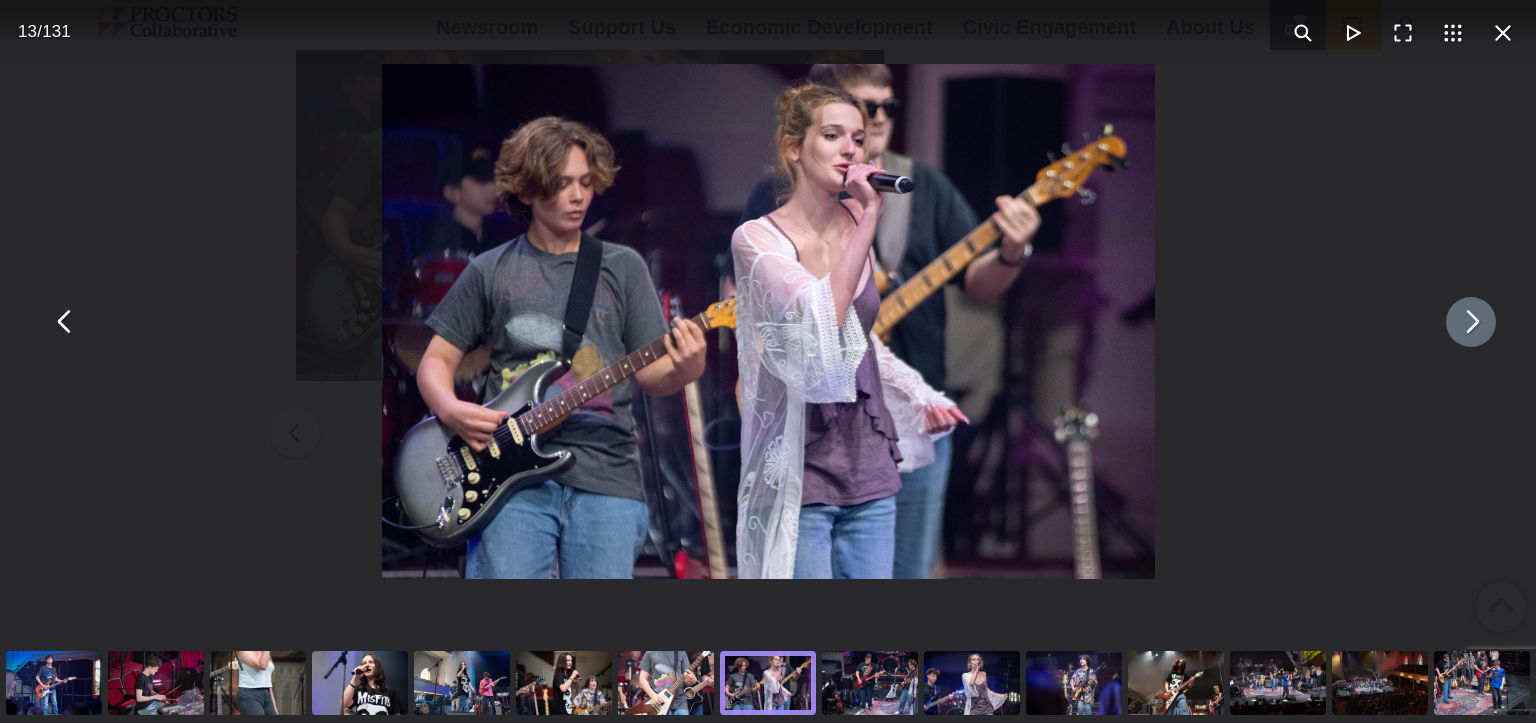 click at bounding box center [1471, 322] 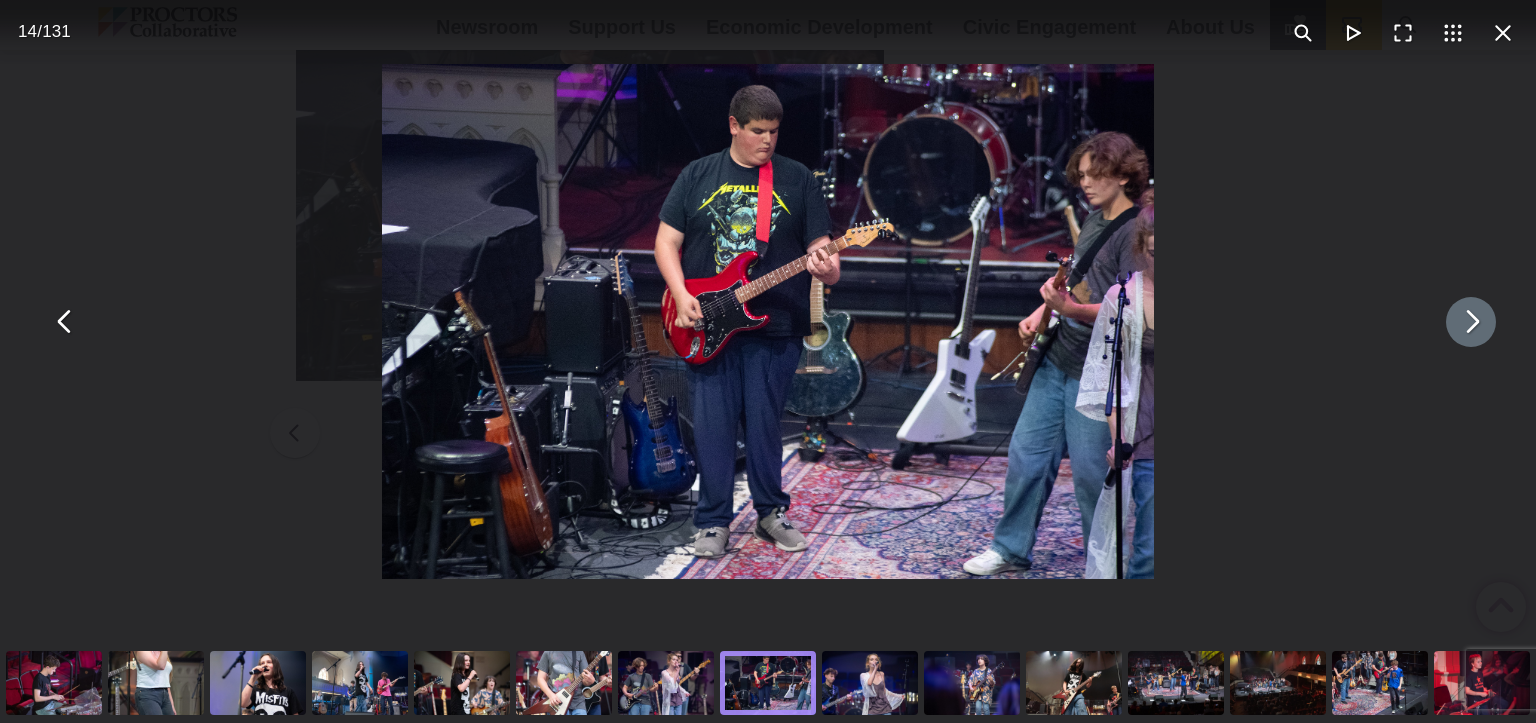 click at bounding box center [1471, 322] 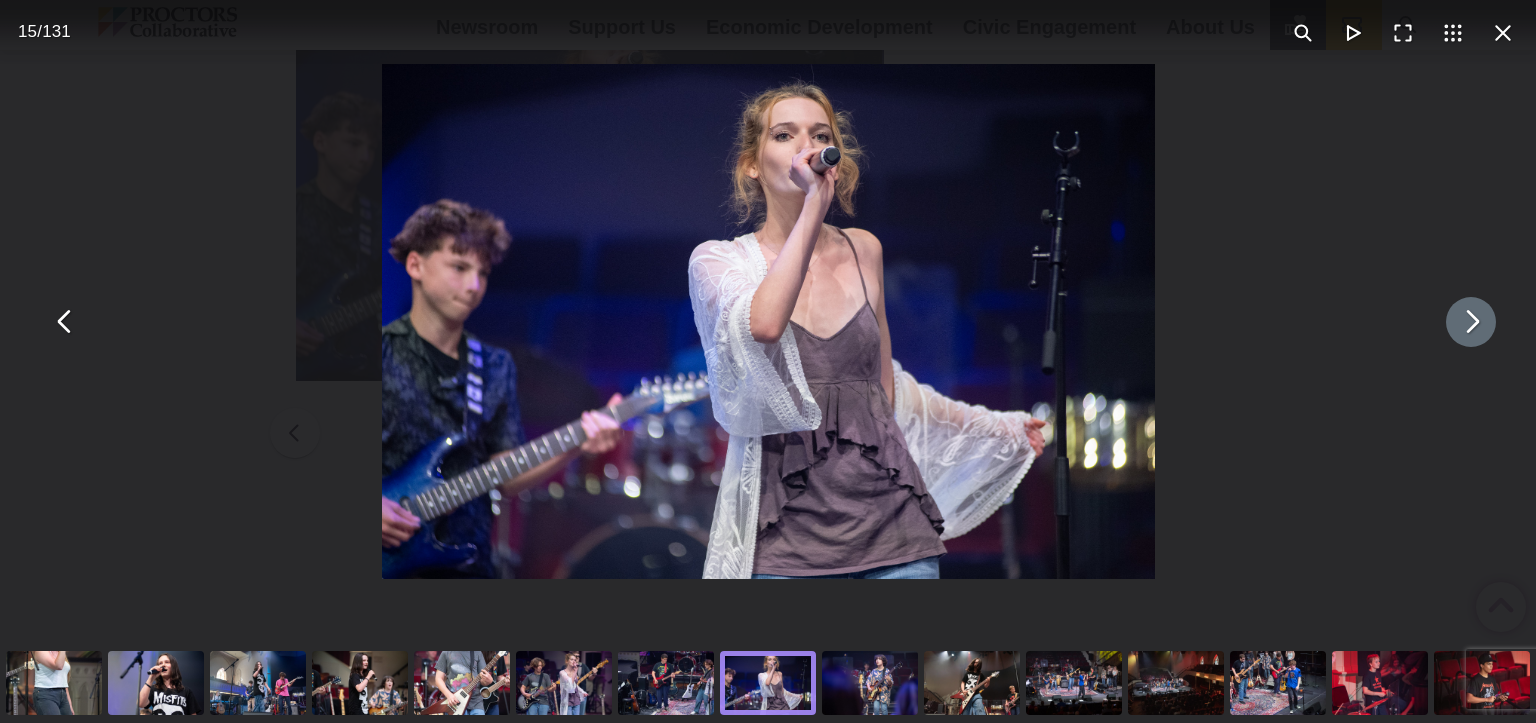 click at bounding box center [1471, 322] 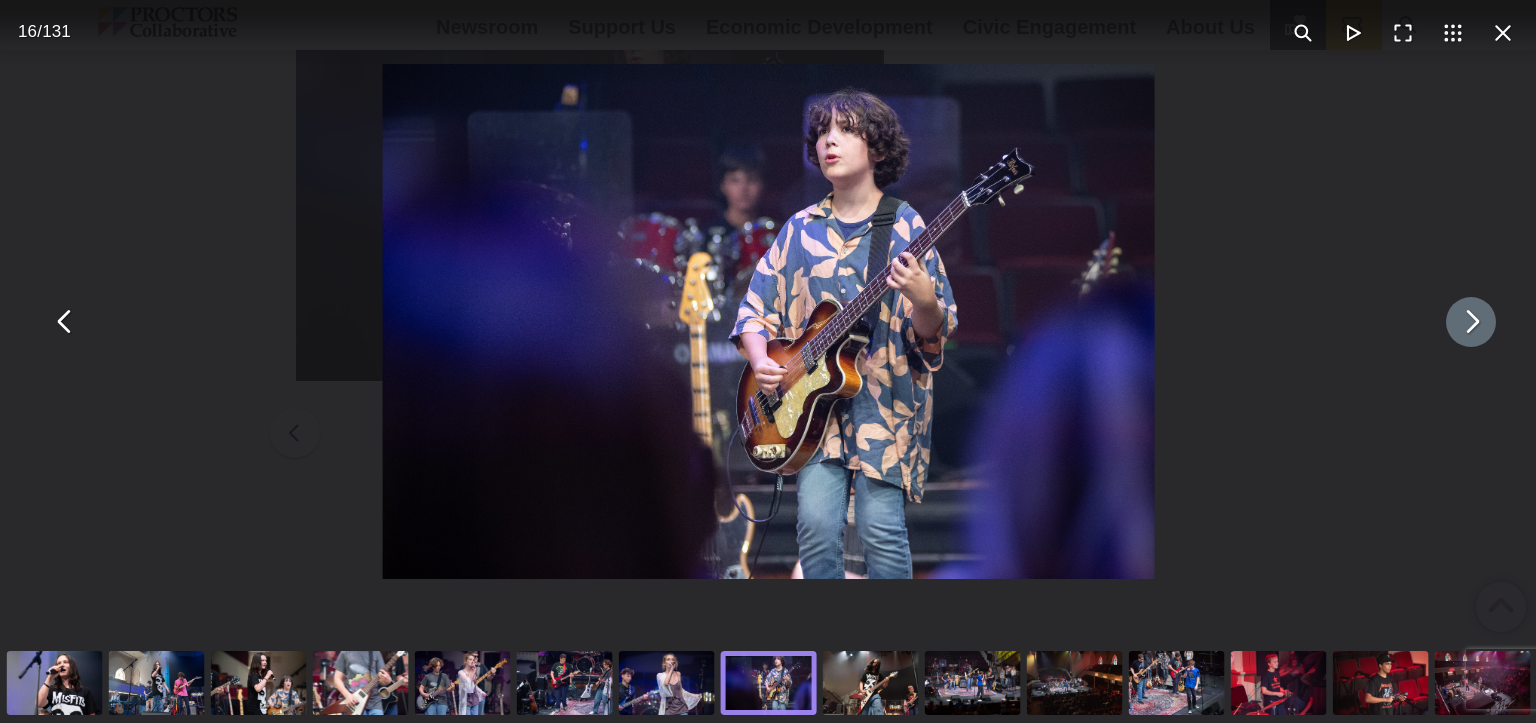 click at bounding box center (1471, 322) 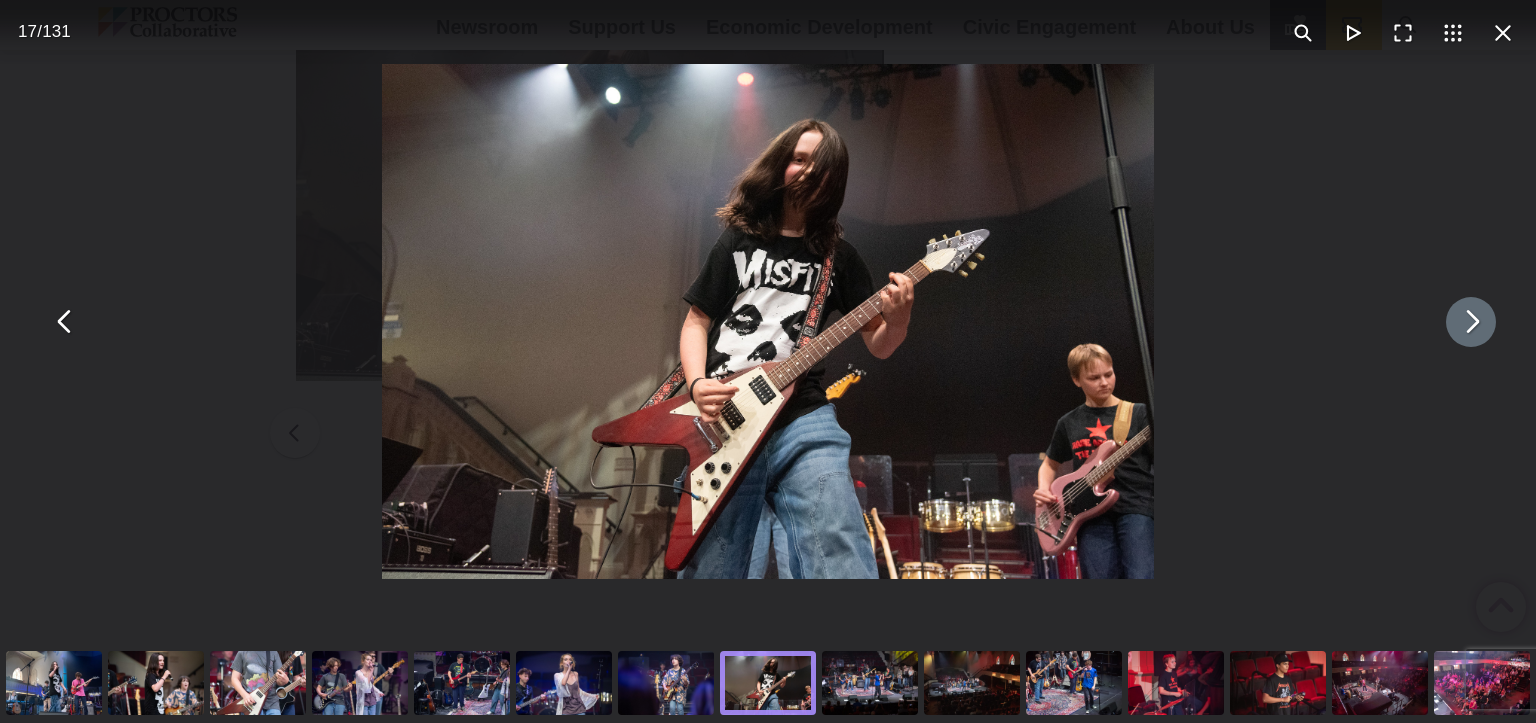 click at bounding box center [1471, 322] 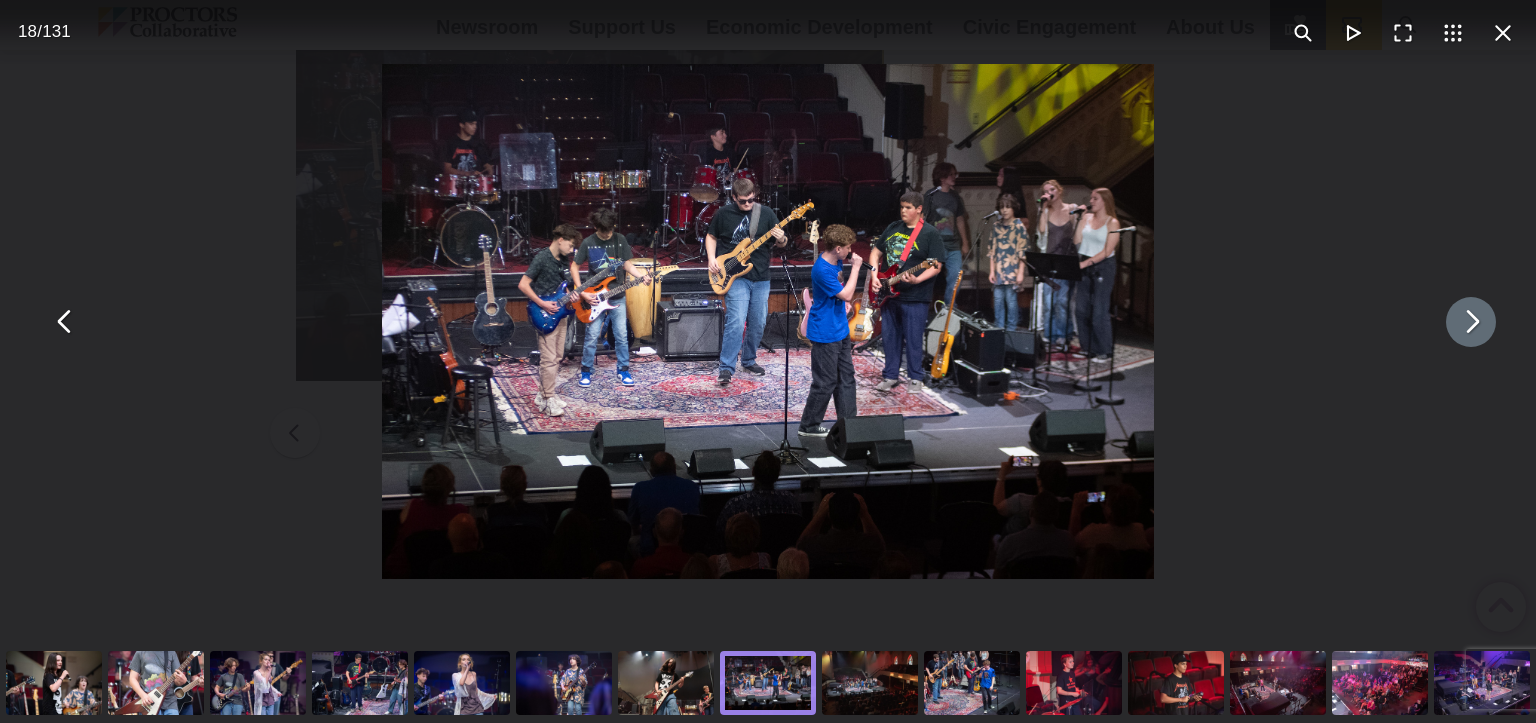 click at bounding box center [1471, 322] 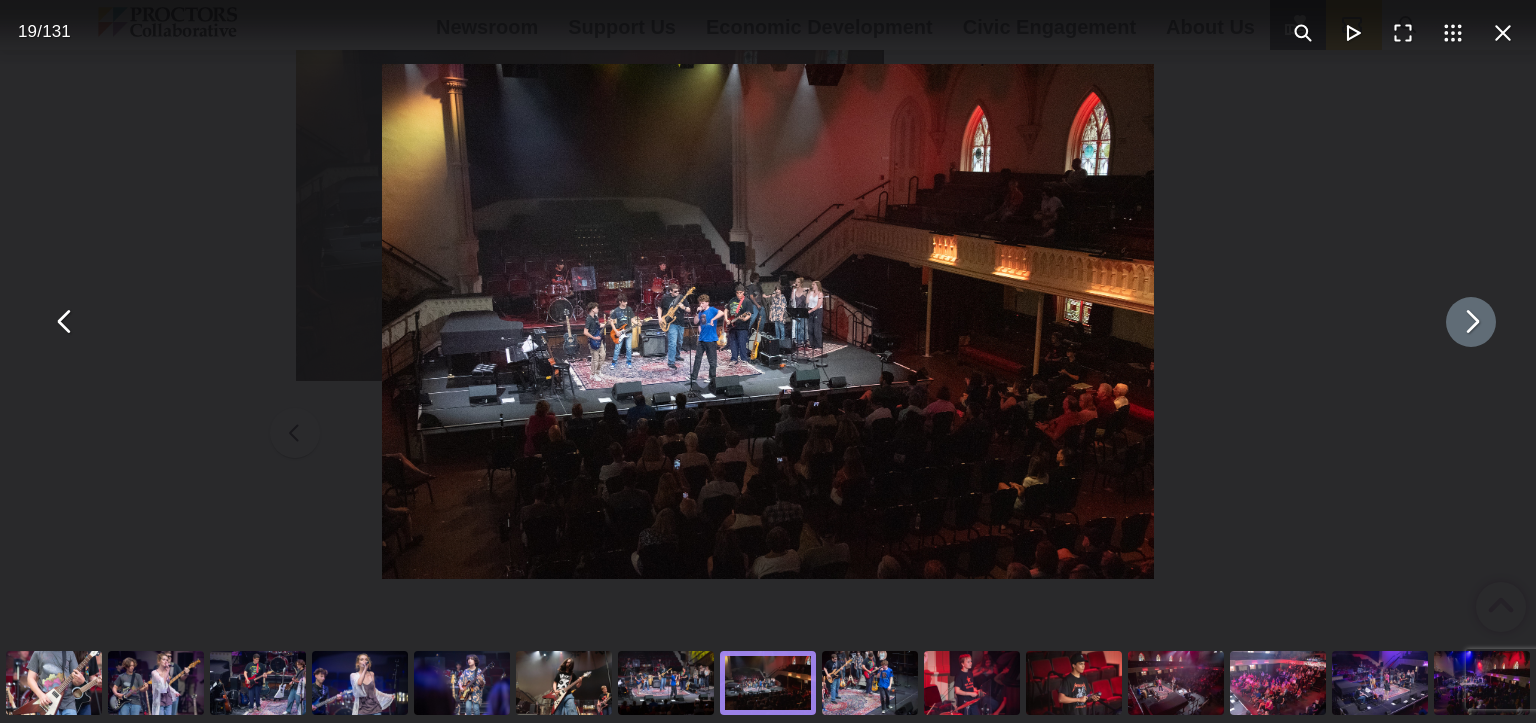 click at bounding box center [1471, 322] 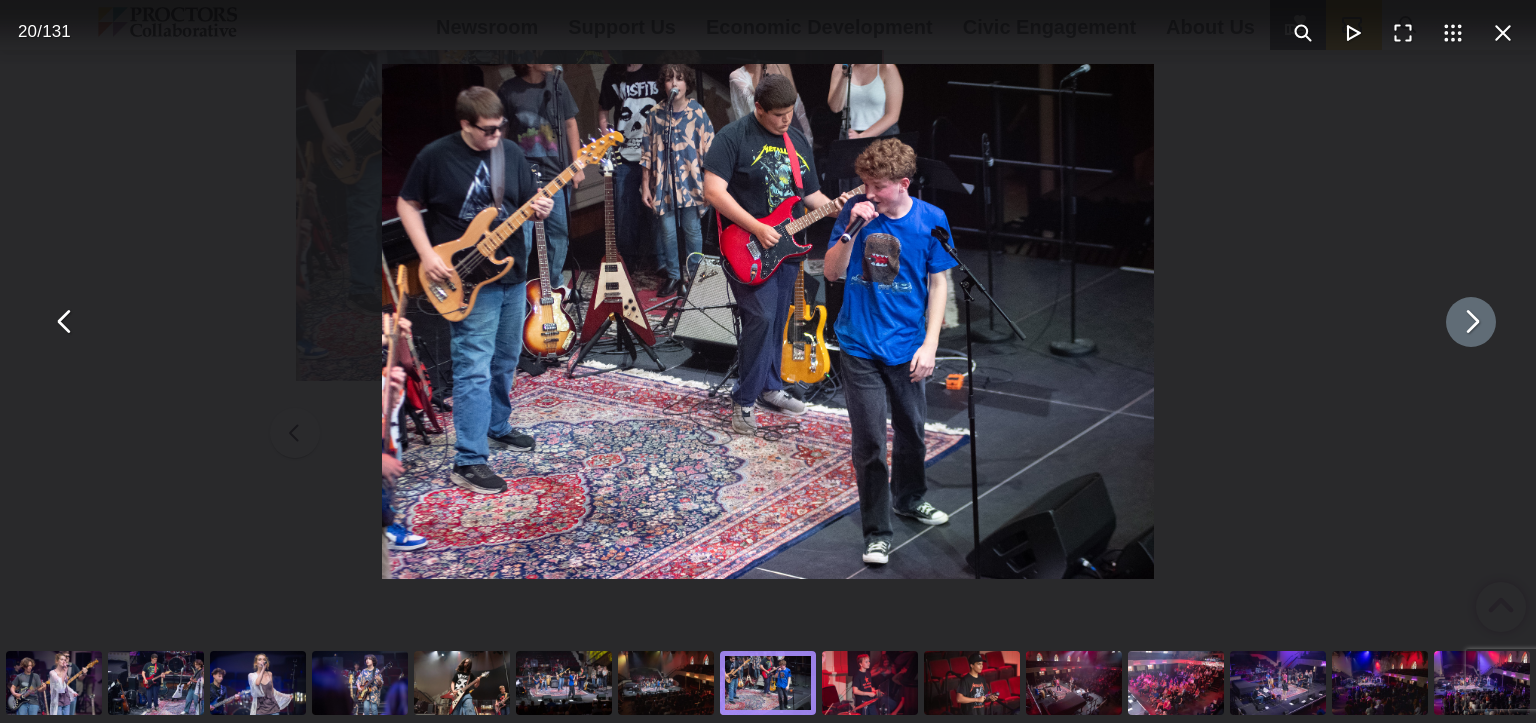 click at bounding box center [1471, 322] 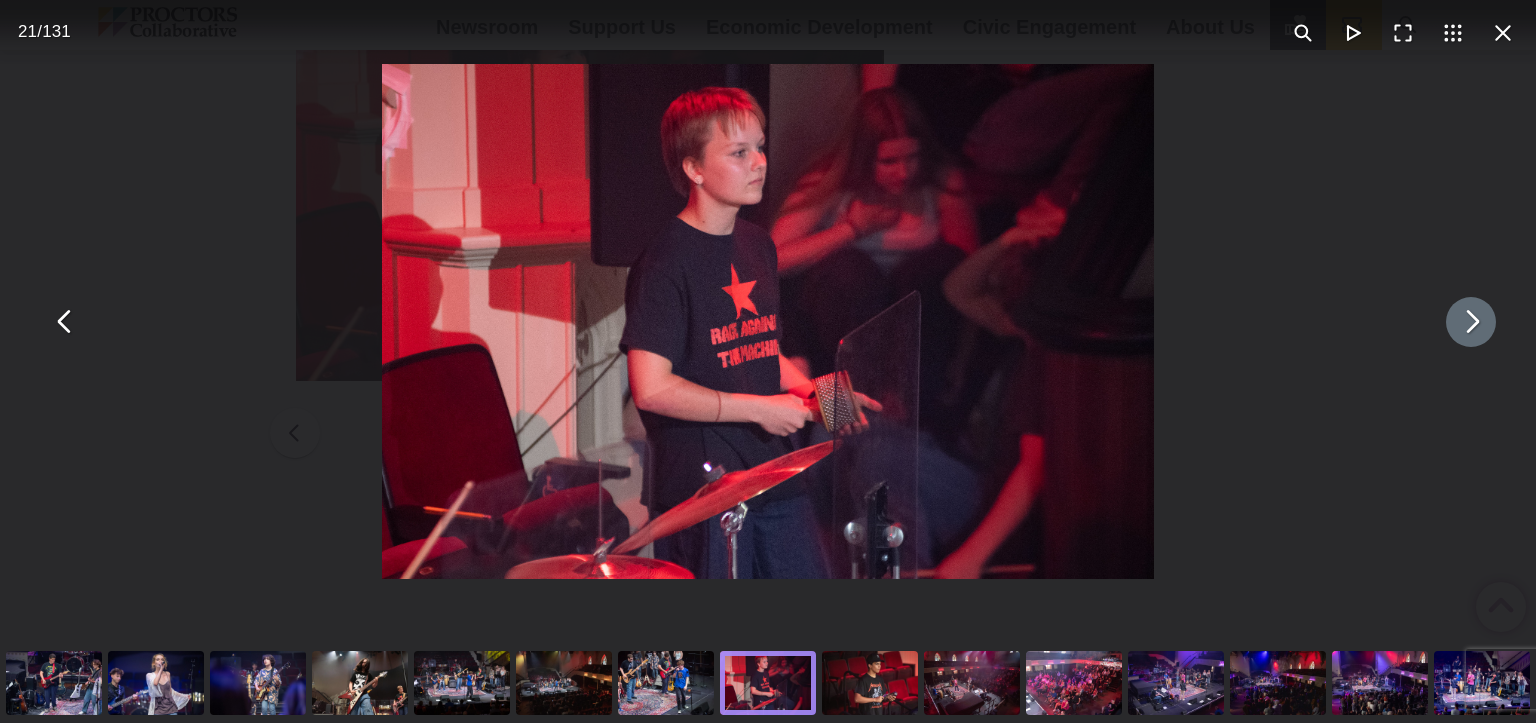 click at bounding box center [1471, 322] 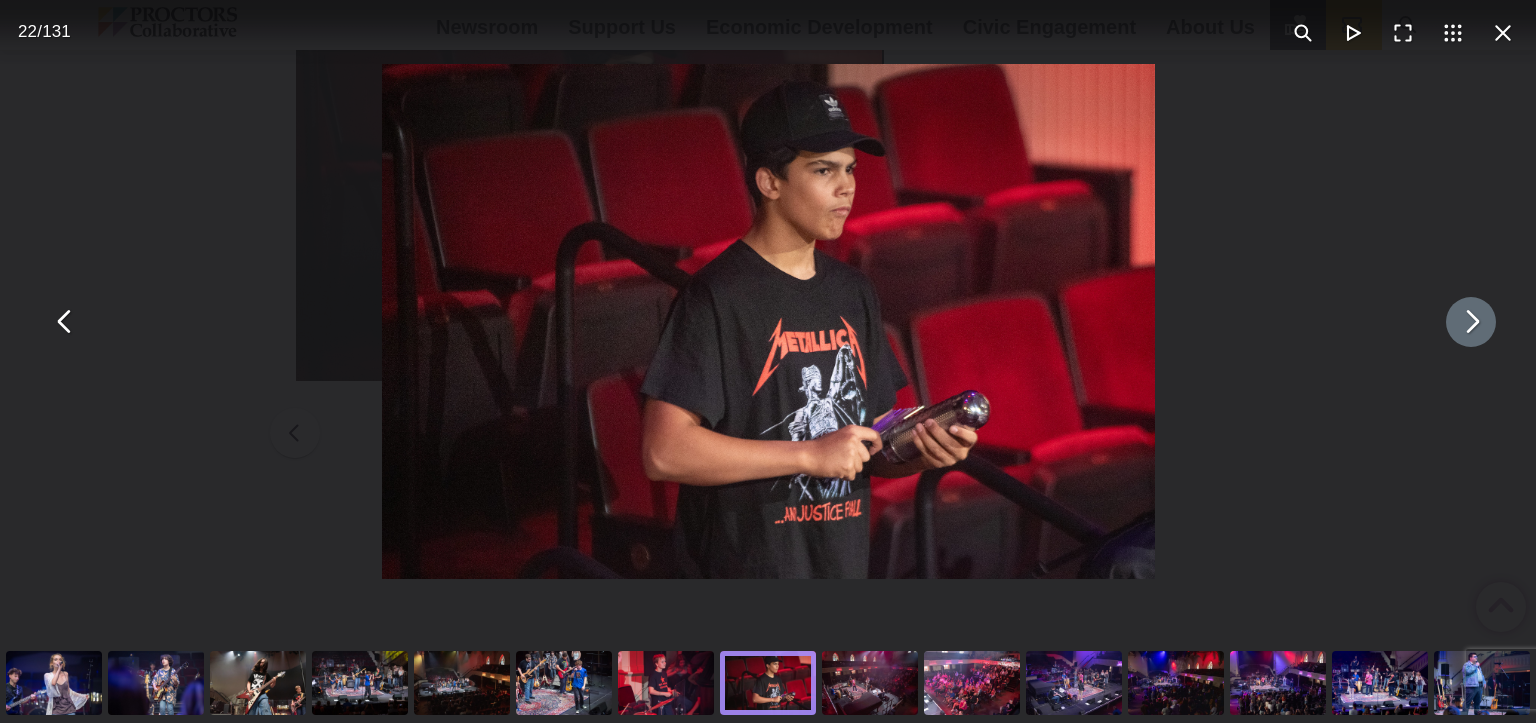 click at bounding box center (1471, 322) 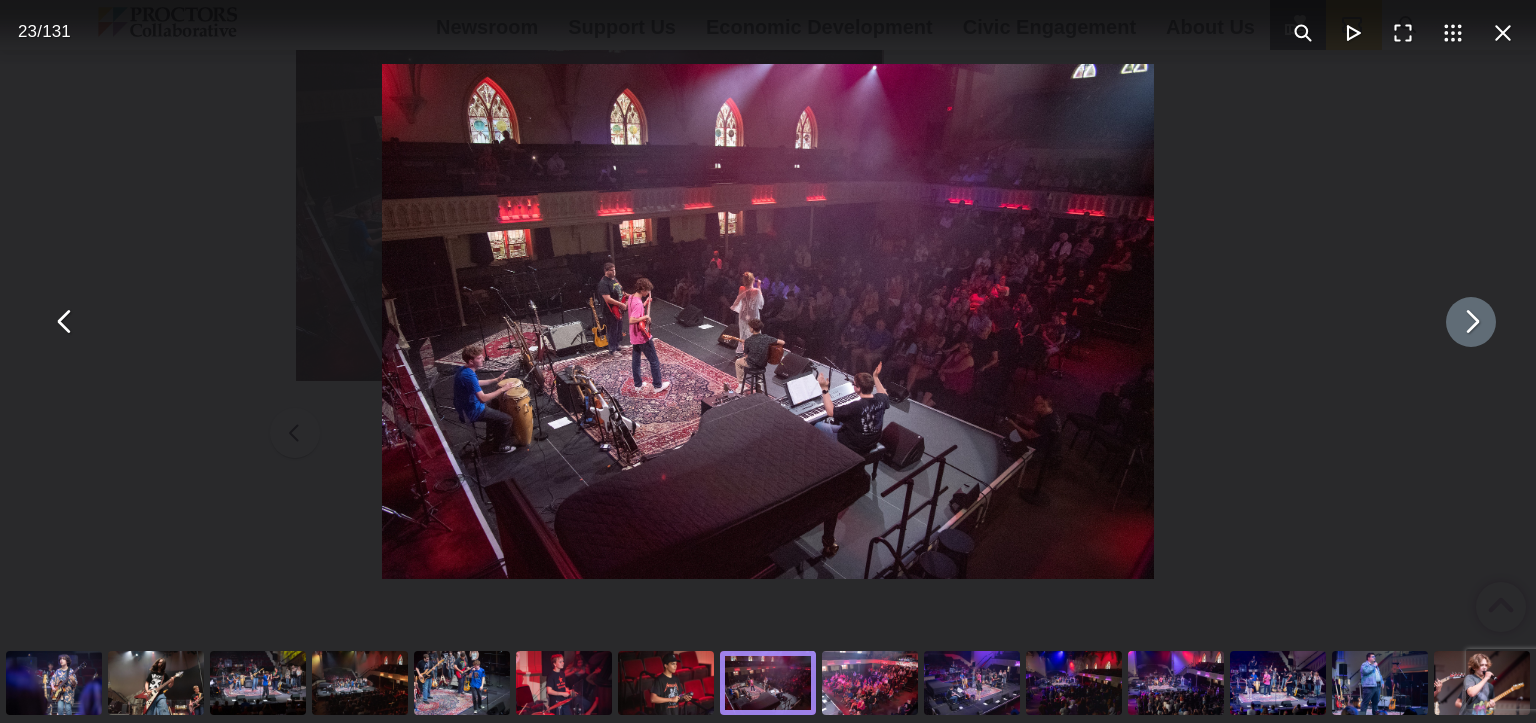 click at bounding box center (1471, 322) 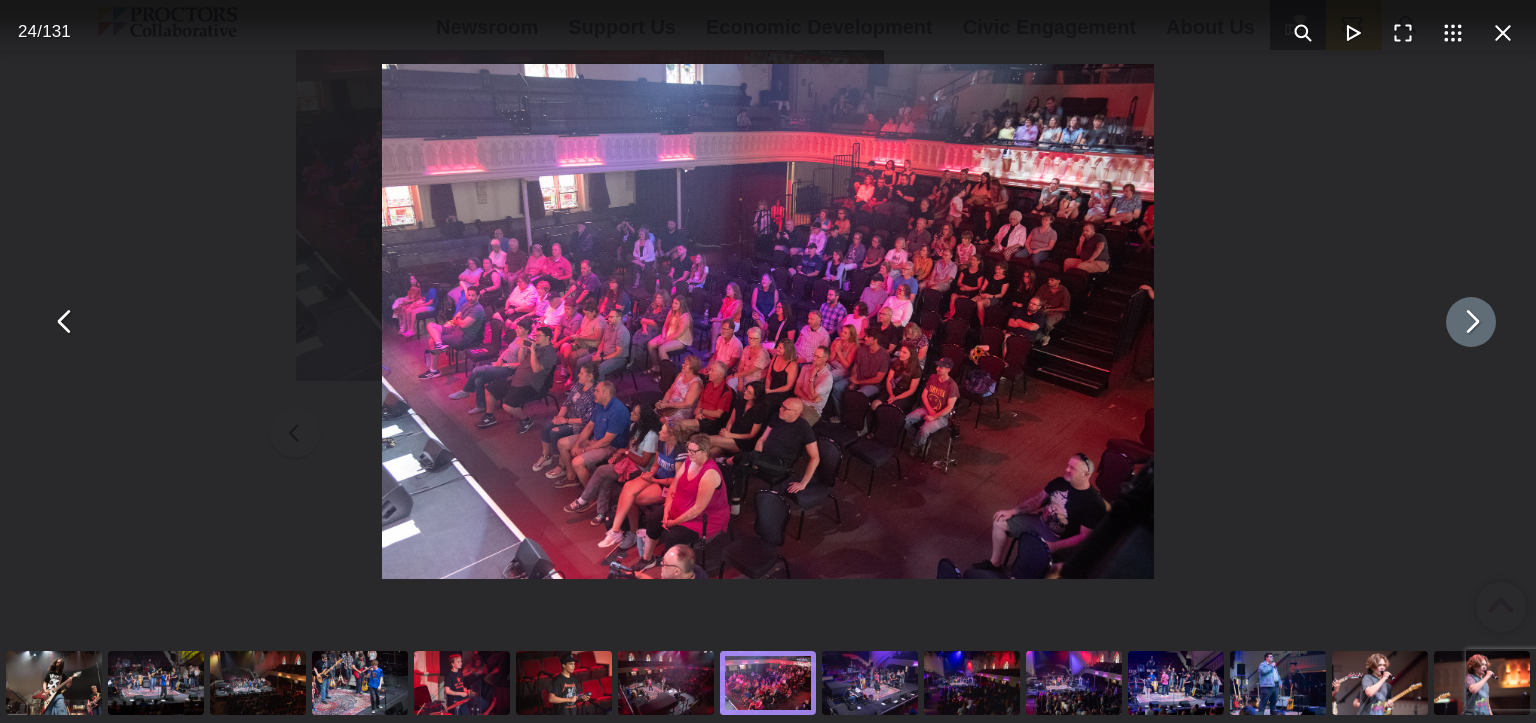 click at bounding box center (1471, 322) 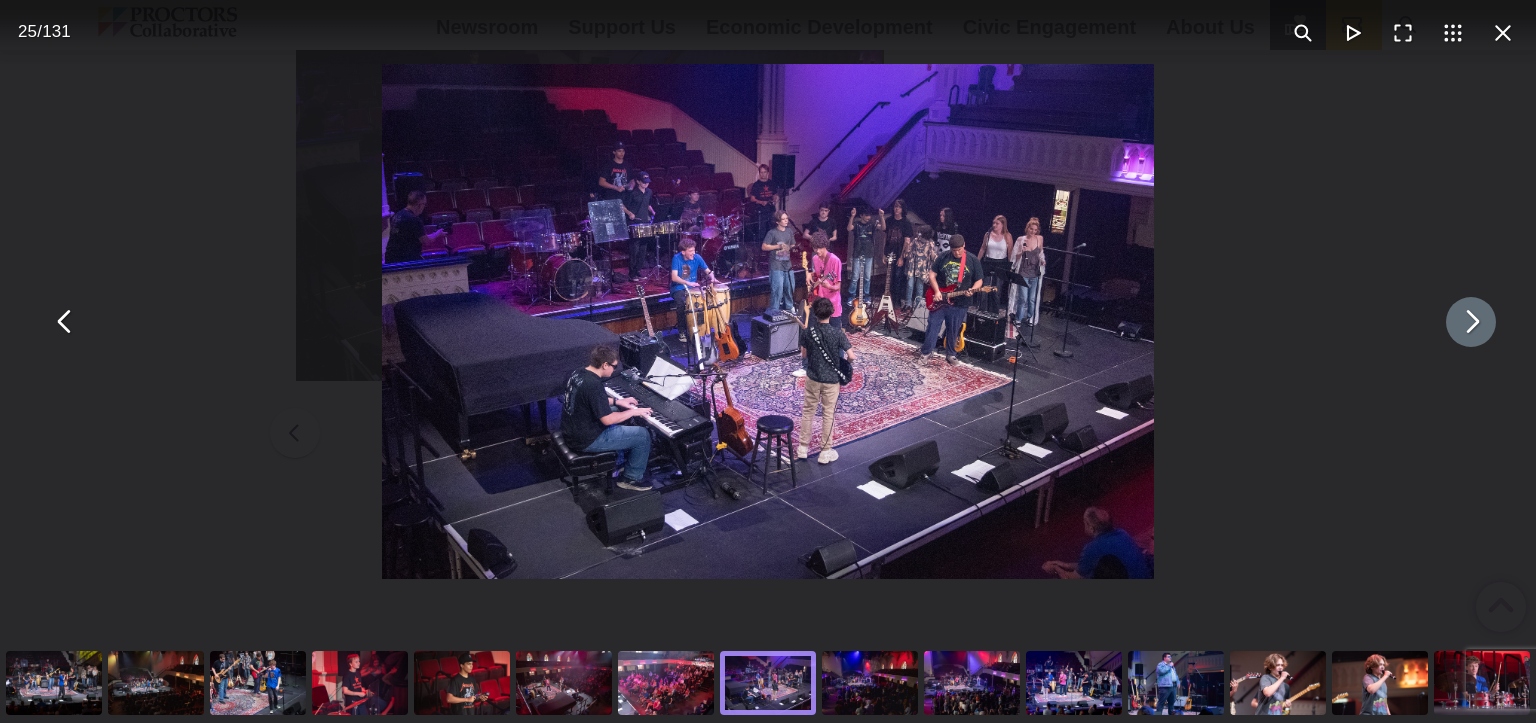 click at bounding box center (1471, 322) 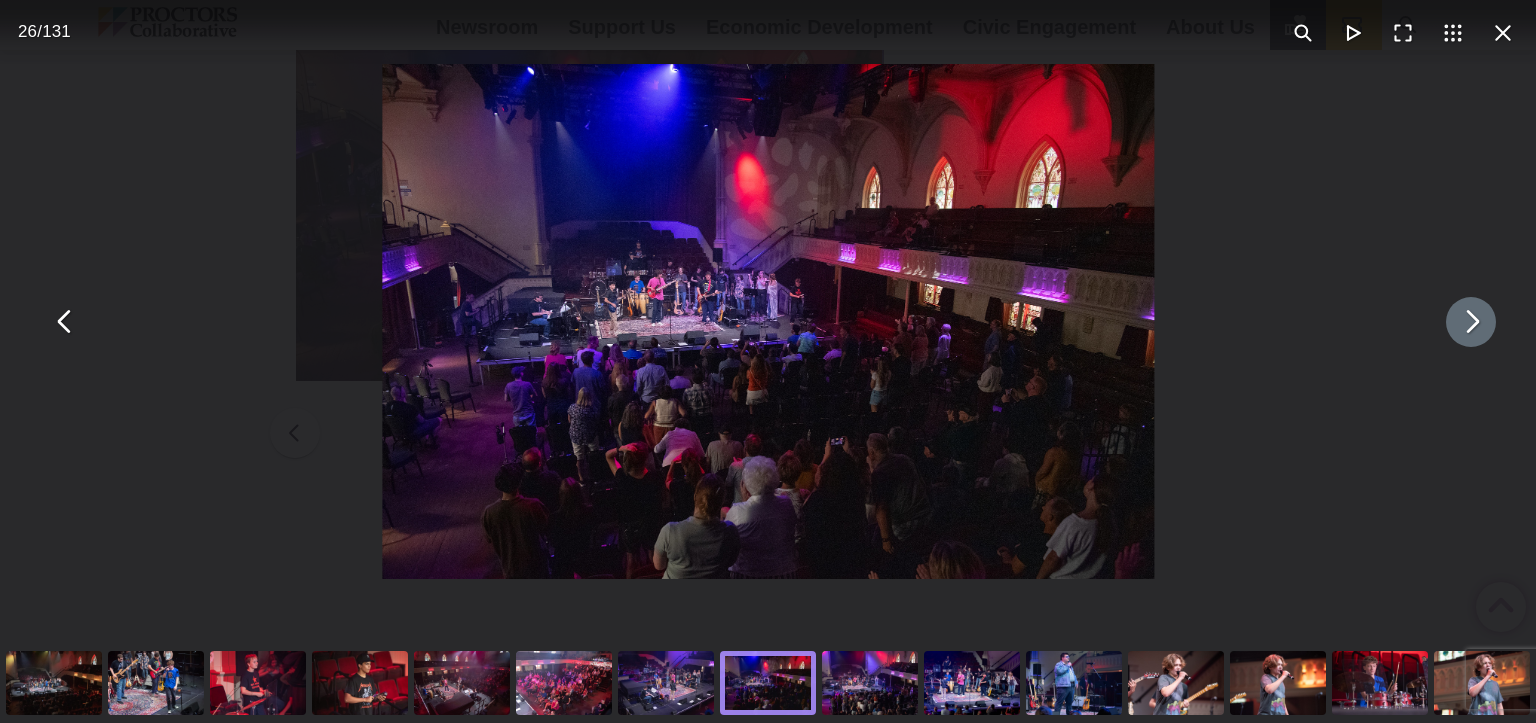 click at bounding box center (1471, 322) 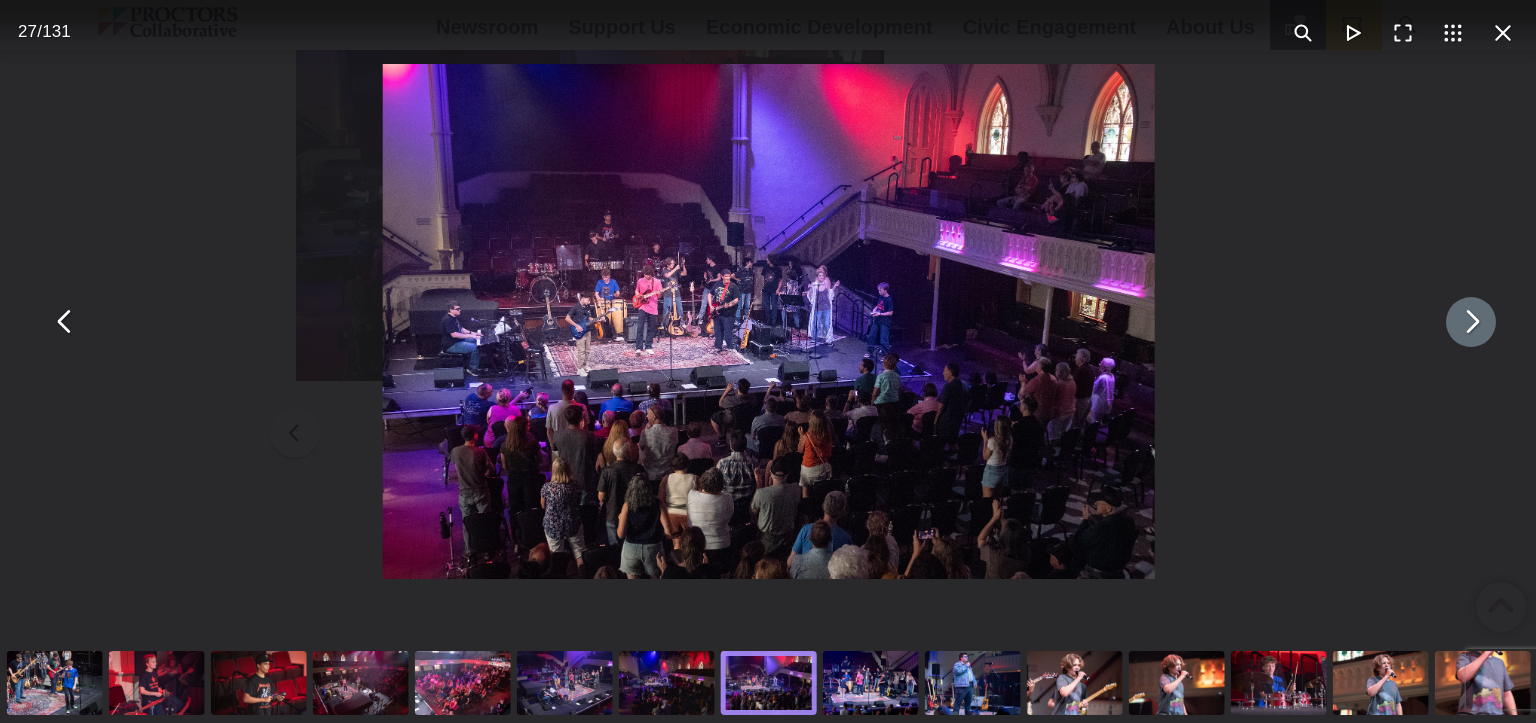 click at bounding box center [1471, 322] 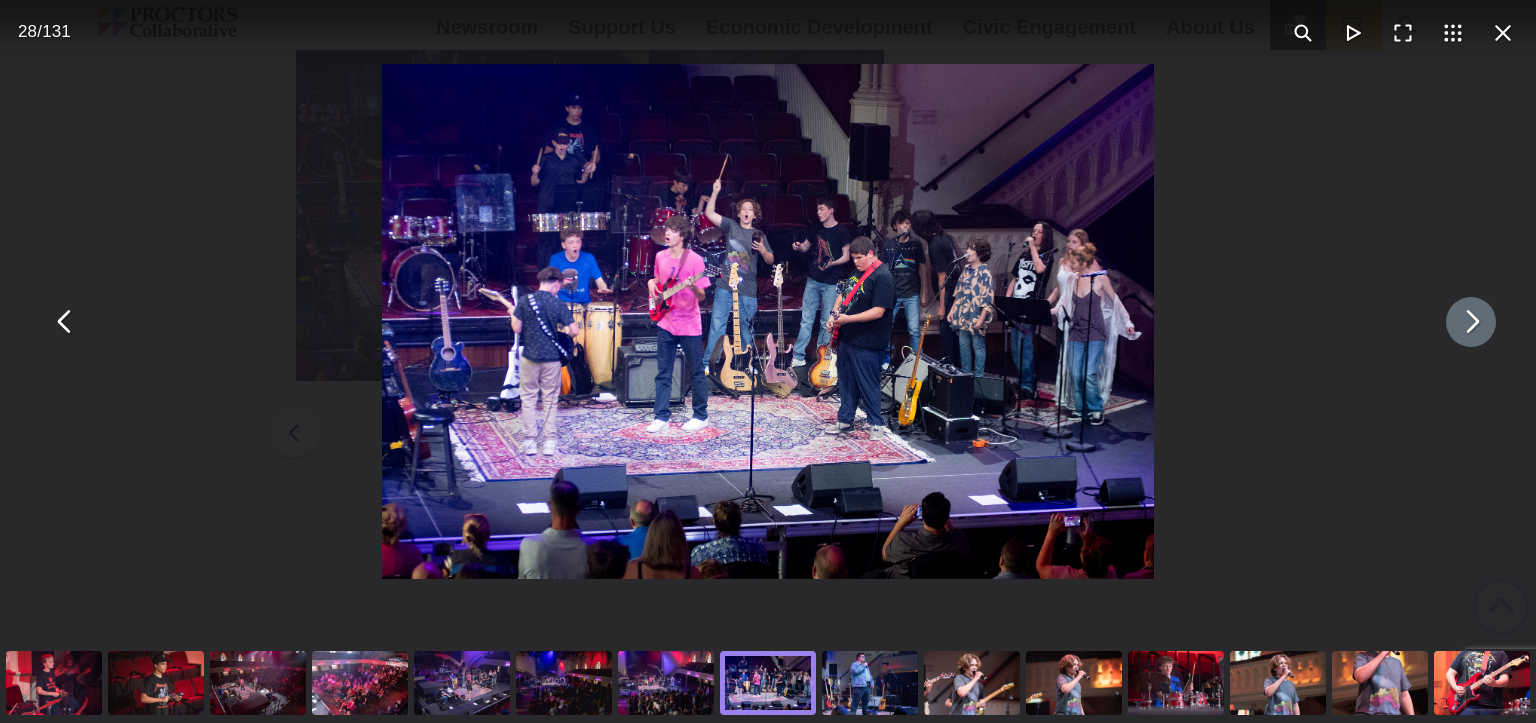 click at bounding box center [1471, 322] 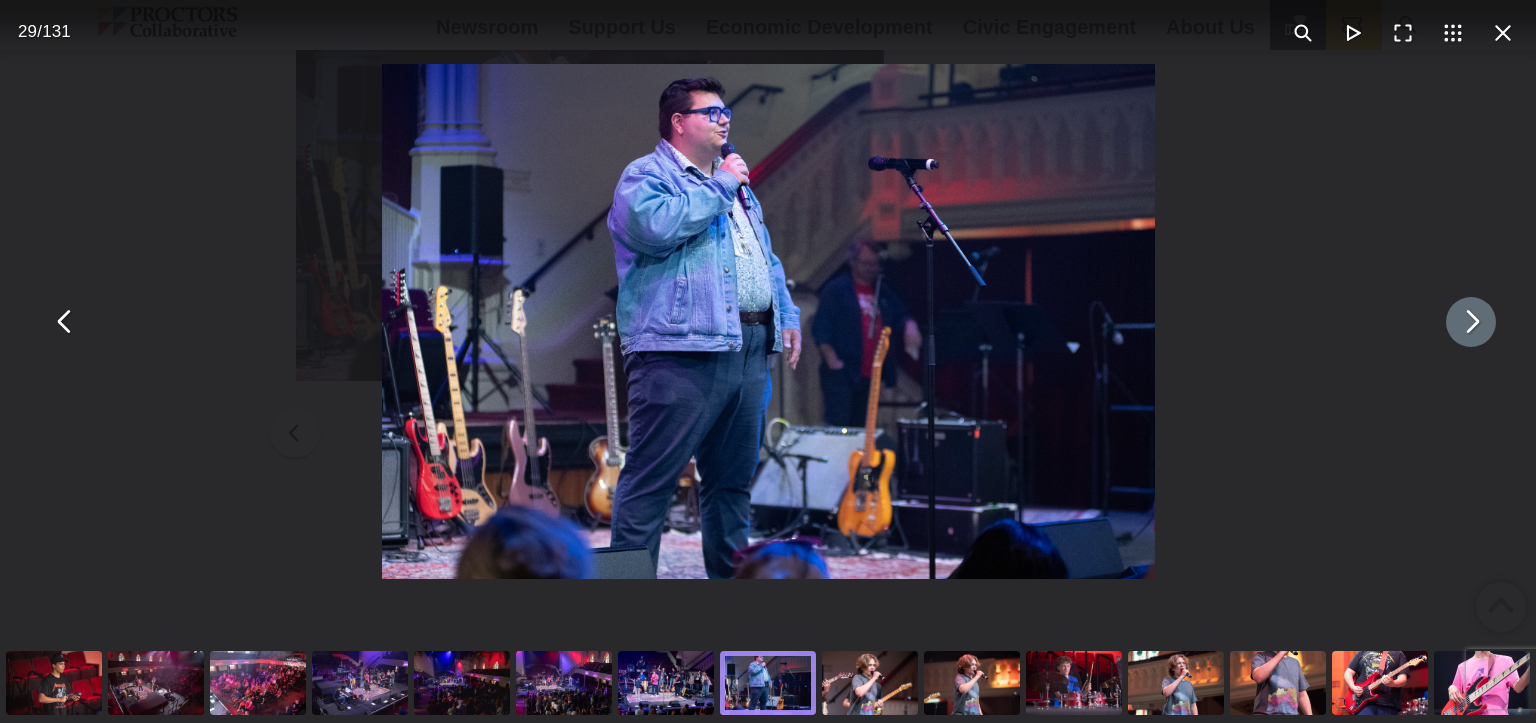click at bounding box center (1471, 322) 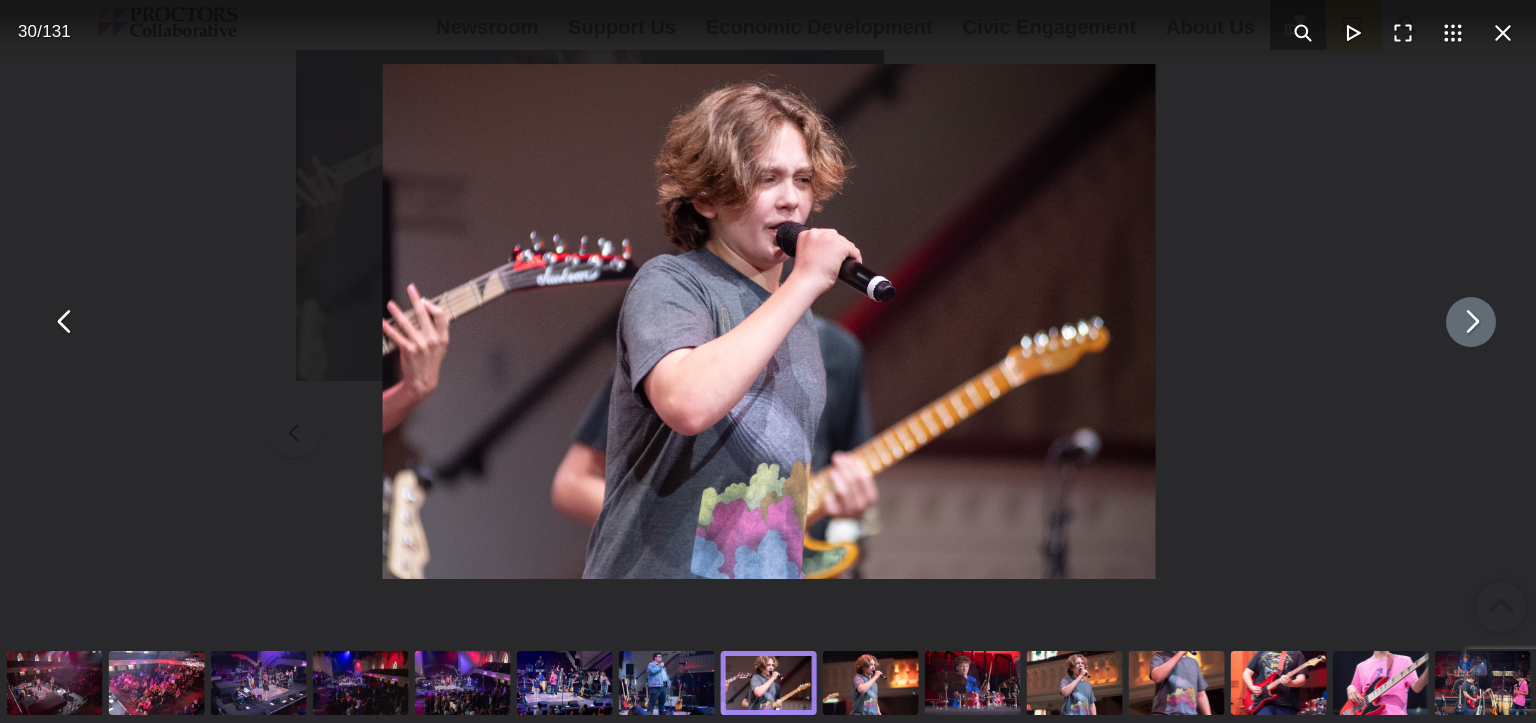 click at bounding box center [1471, 322] 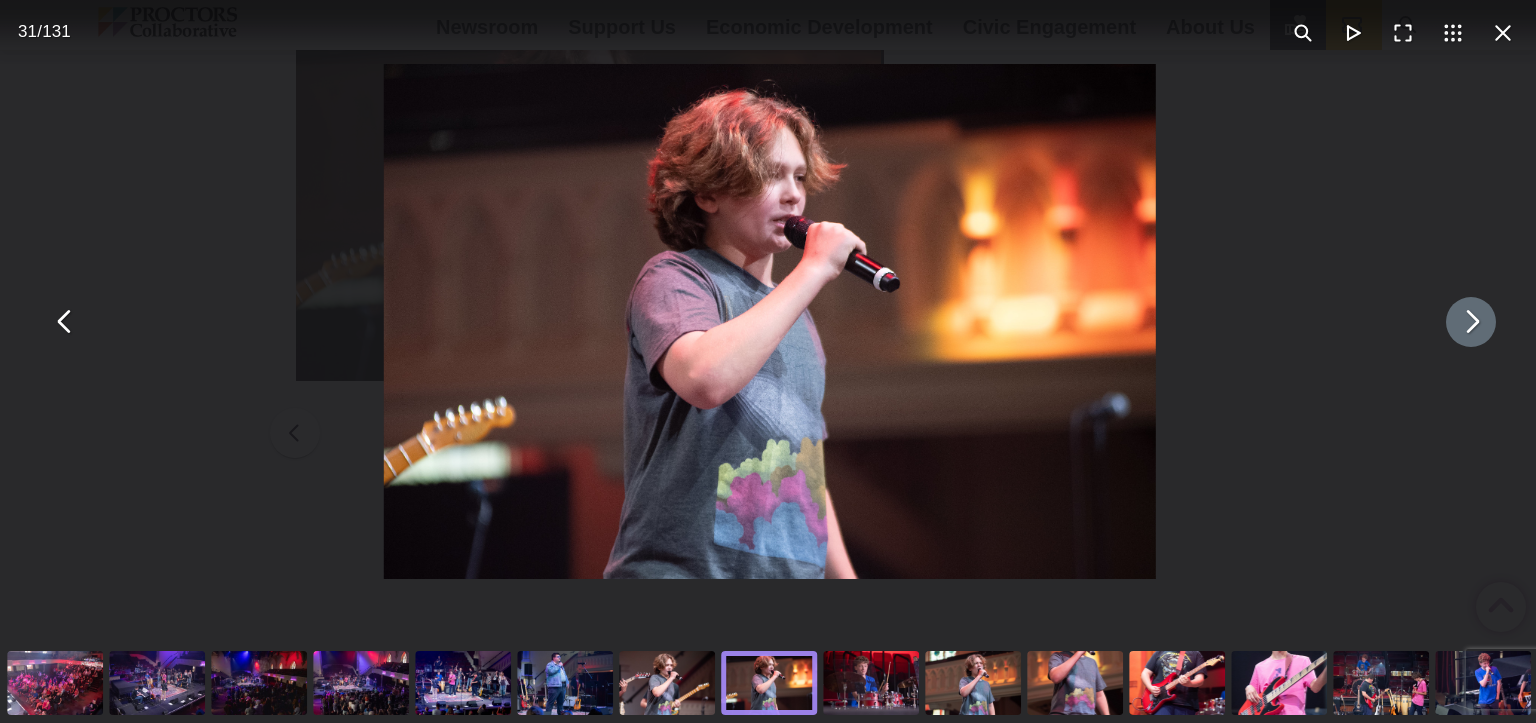 click at bounding box center [1471, 322] 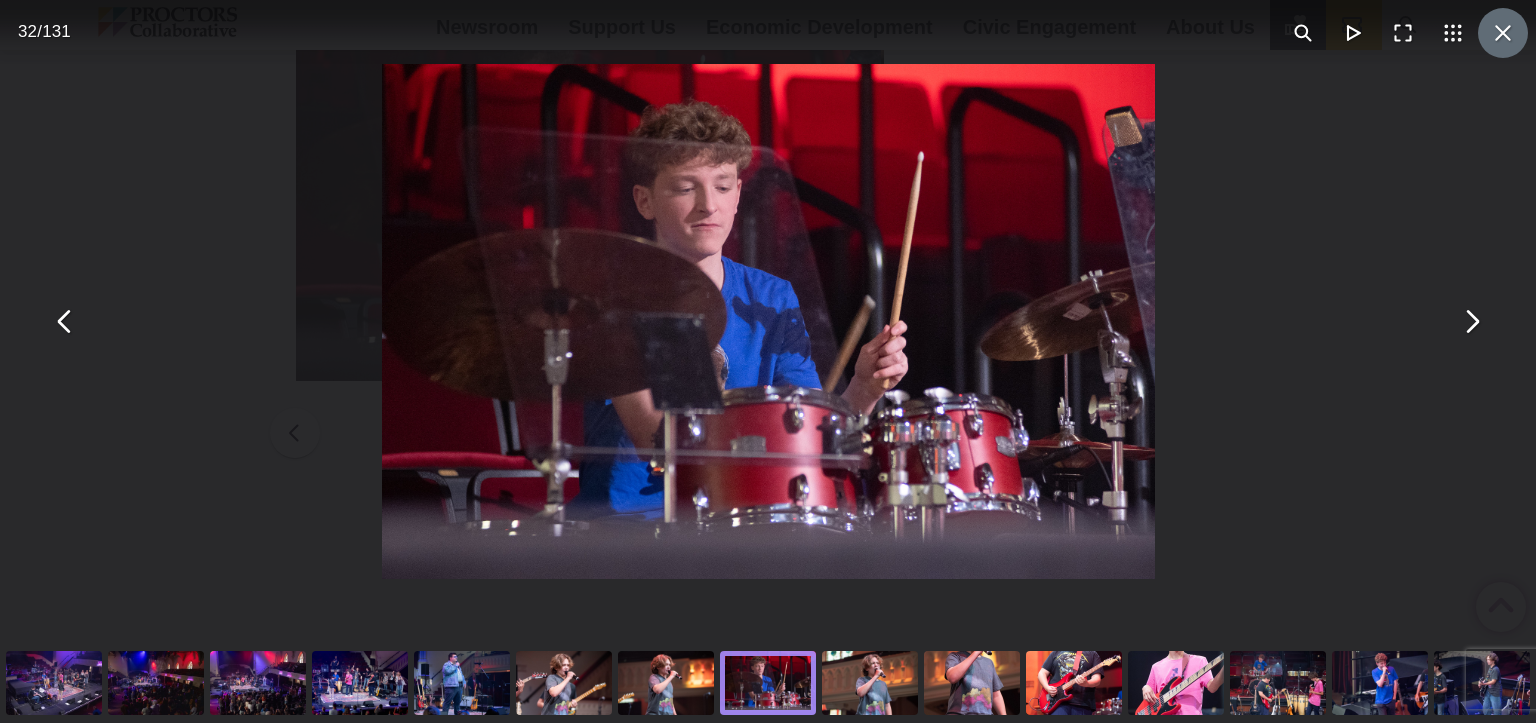 click at bounding box center [1503, 33] 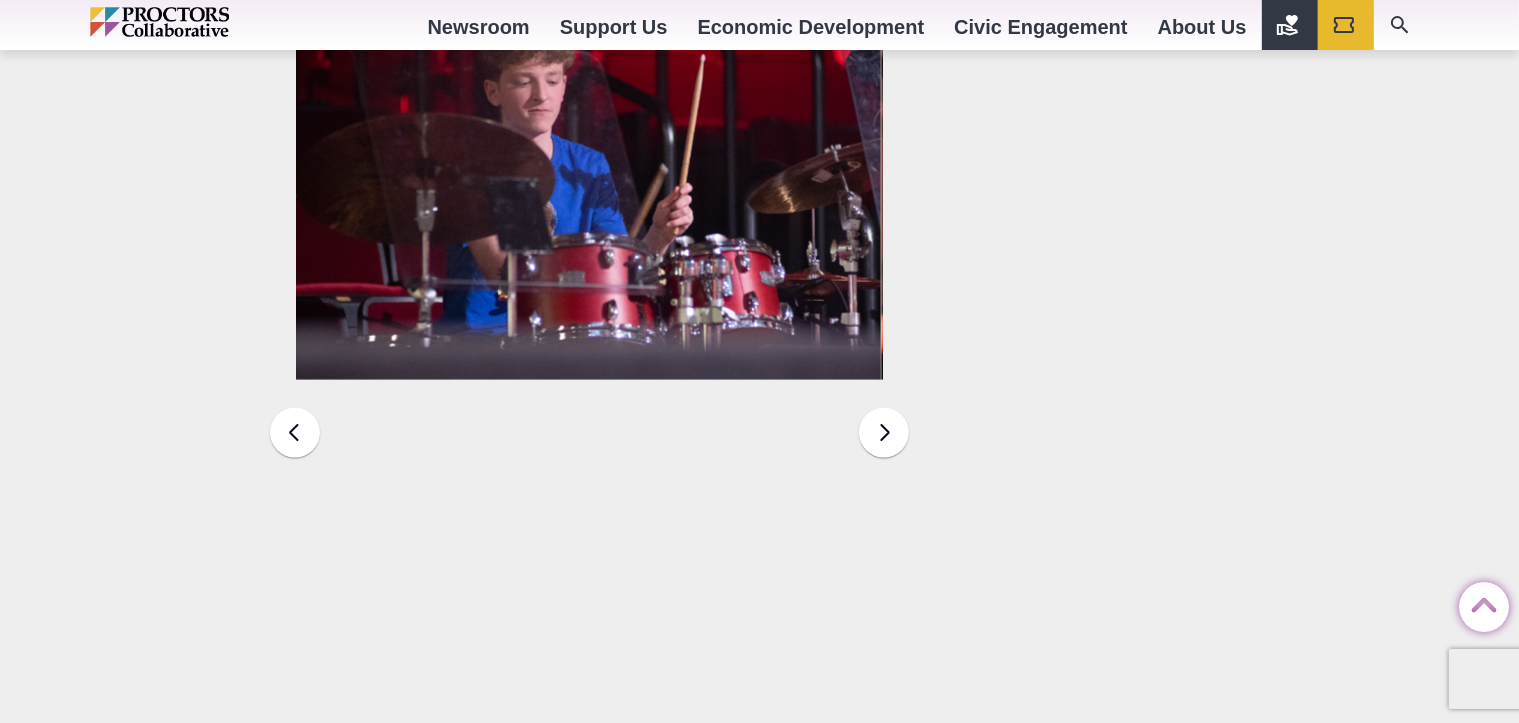 scroll, scrollTop: 3036, scrollLeft: 0, axis: vertical 